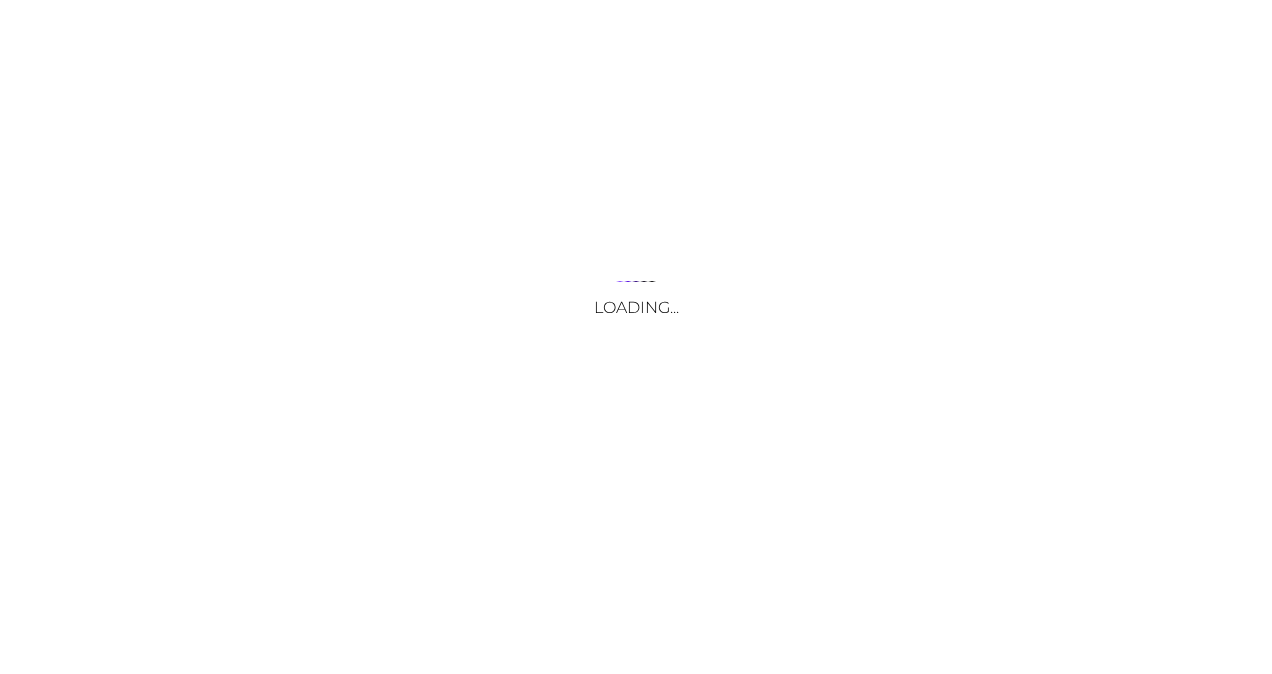 scroll, scrollTop: 0, scrollLeft: 0, axis: both 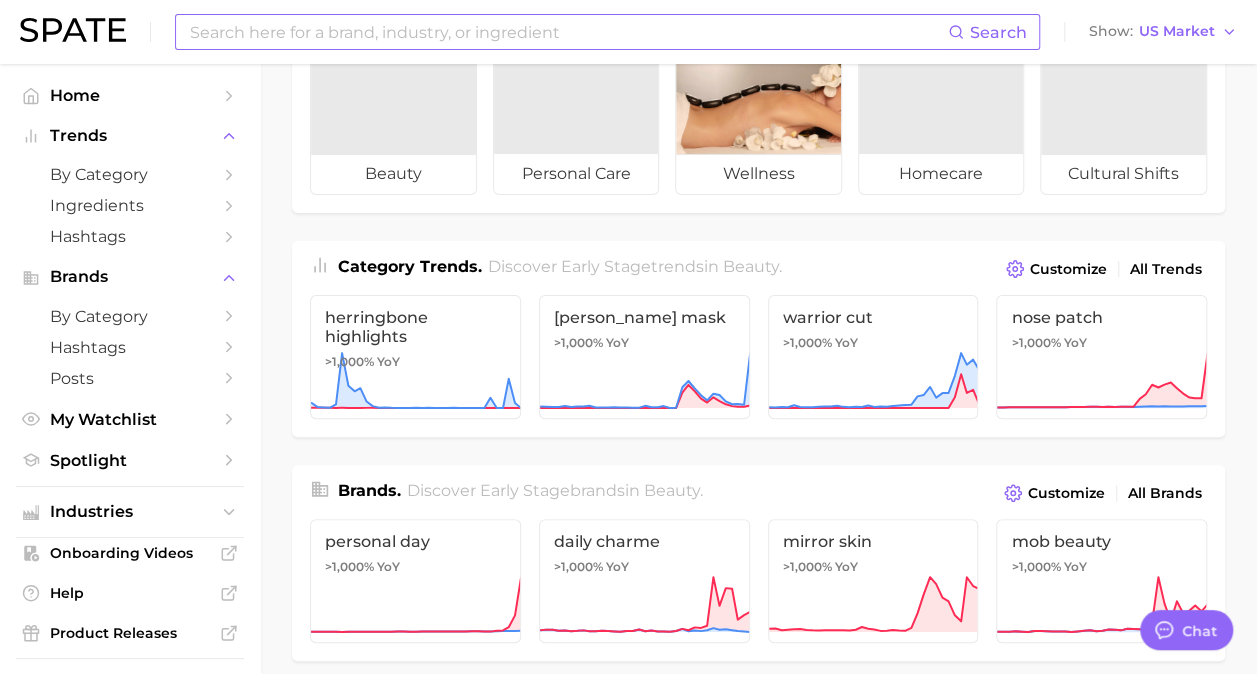 type on "x" 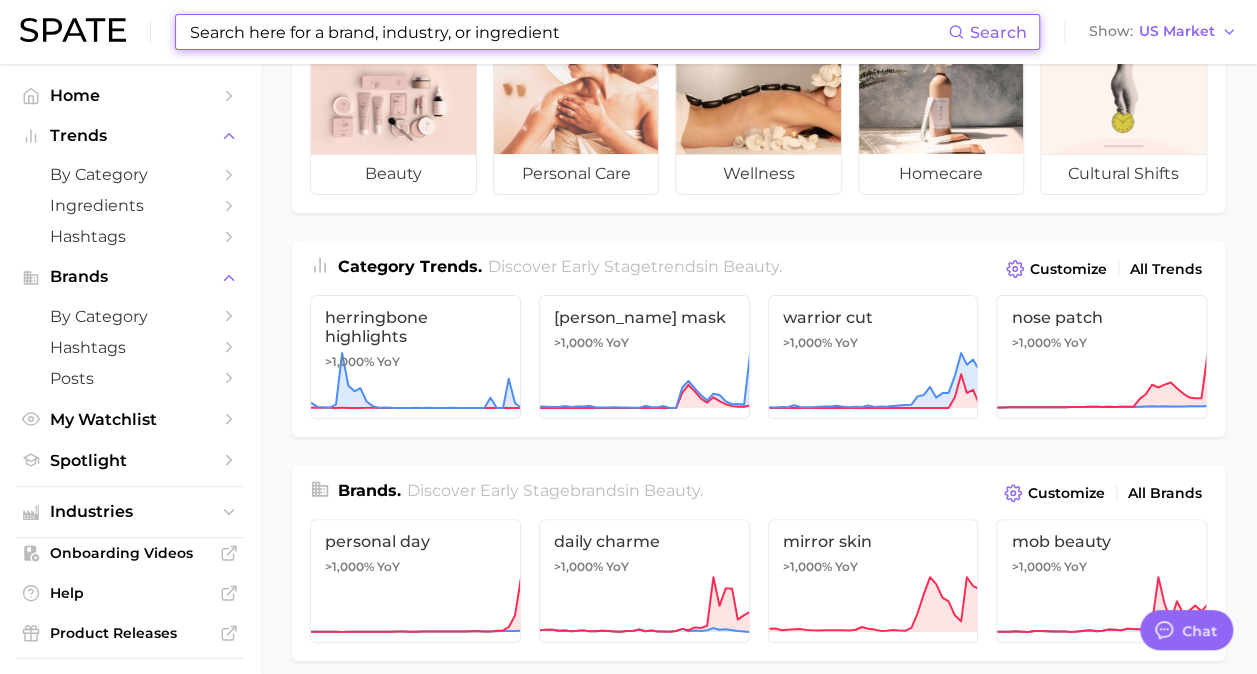 click at bounding box center (568, 32) 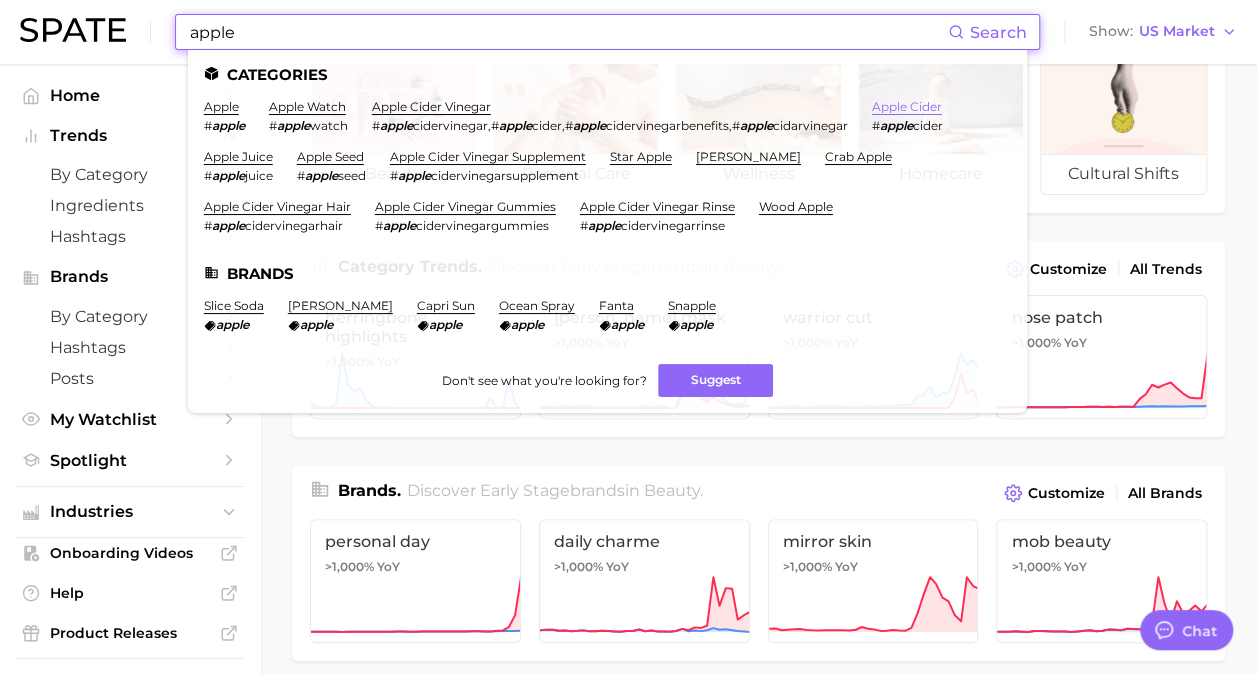 type on "apple" 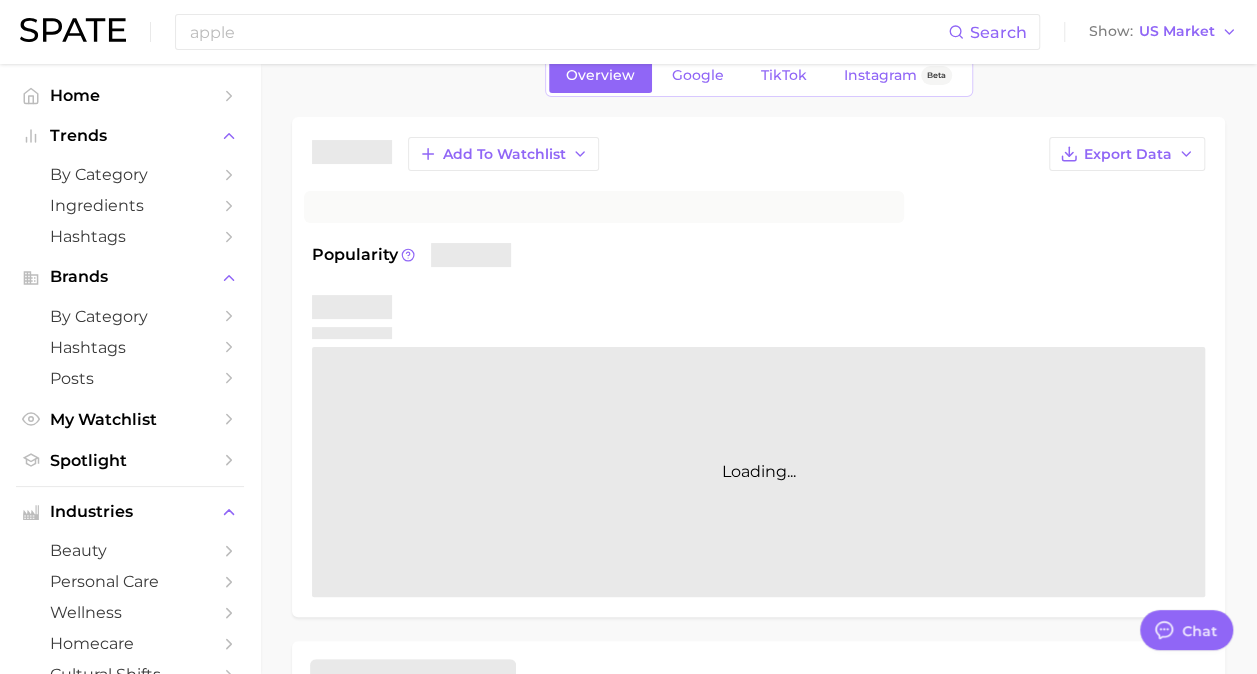 scroll, scrollTop: 0, scrollLeft: 0, axis: both 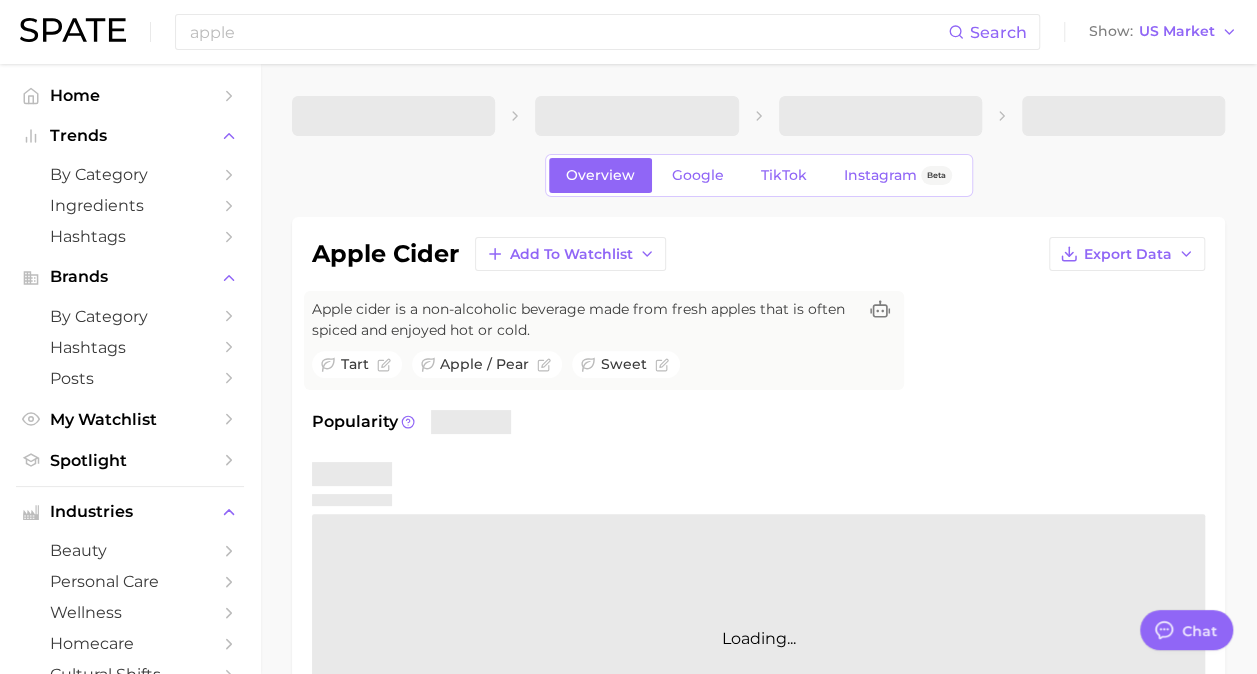 type on "x" 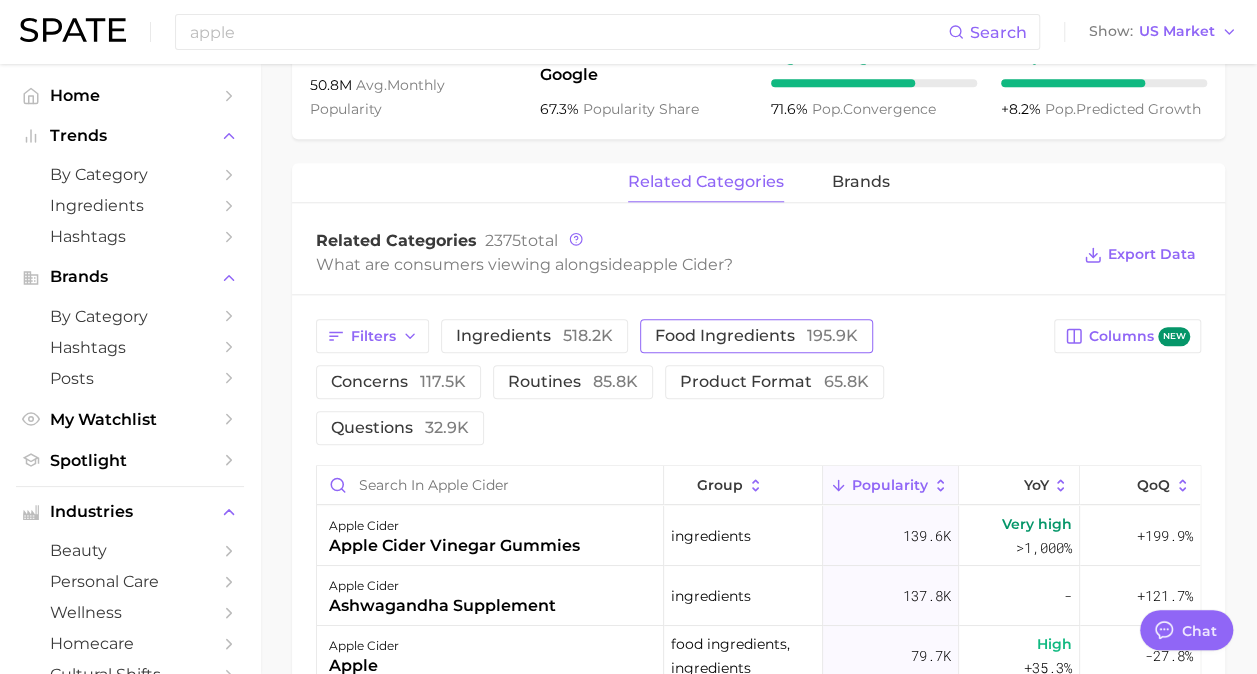 scroll, scrollTop: 900, scrollLeft: 0, axis: vertical 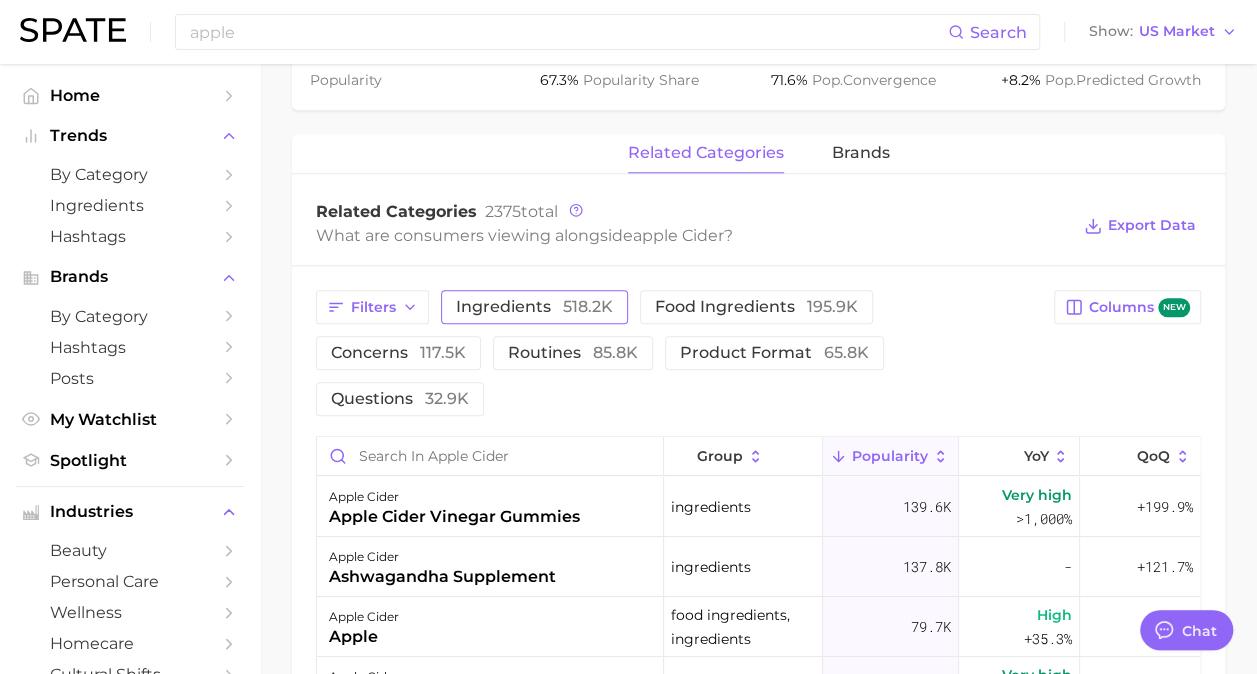 click on "518.2k" at bounding box center (588, 306) 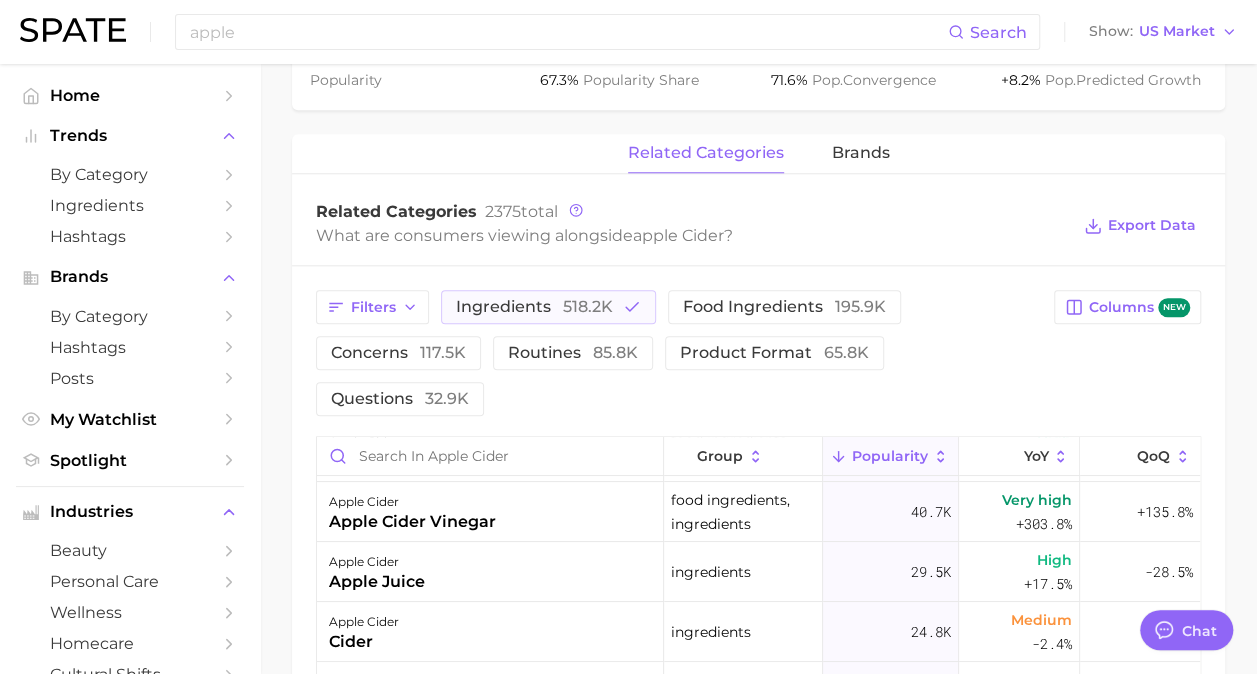 scroll, scrollTop: 200, scrollLeft: 0, axis: vertical 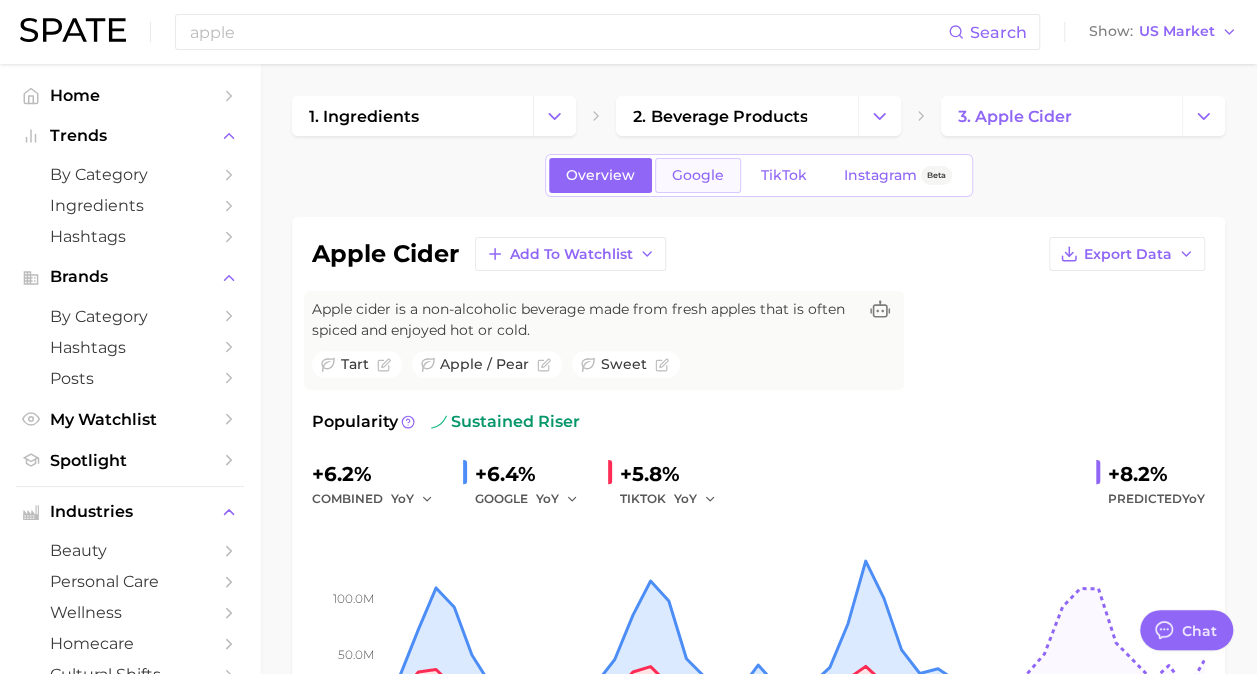 click on "Google" at bounding box center [698, 175] 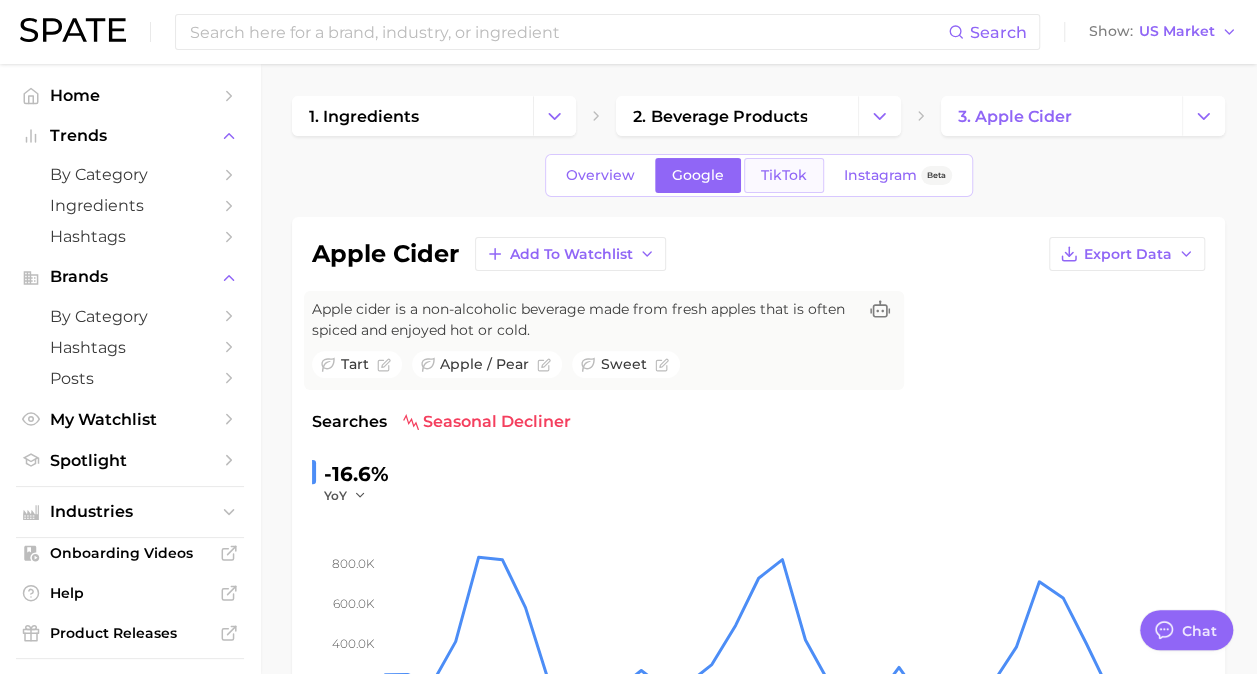 click on "TikTok" at bounding box center [784, 175] 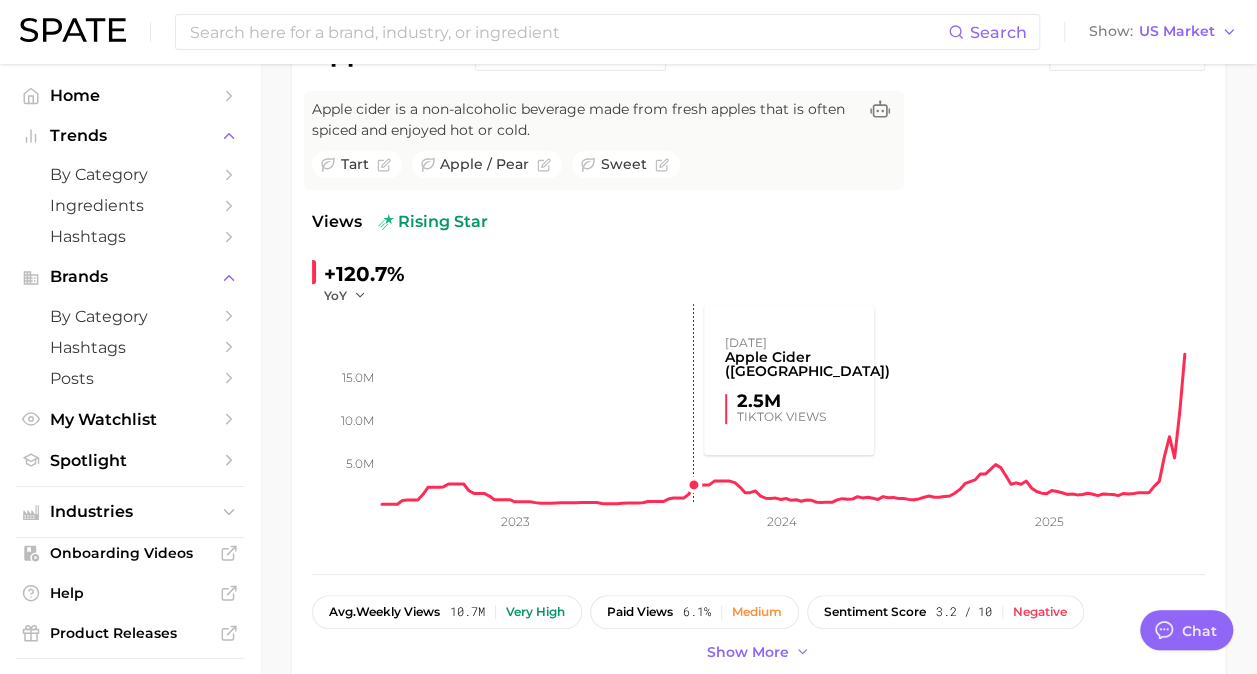 scroll, scrollTop: 100, scrollLeft: 0, axis: vertical 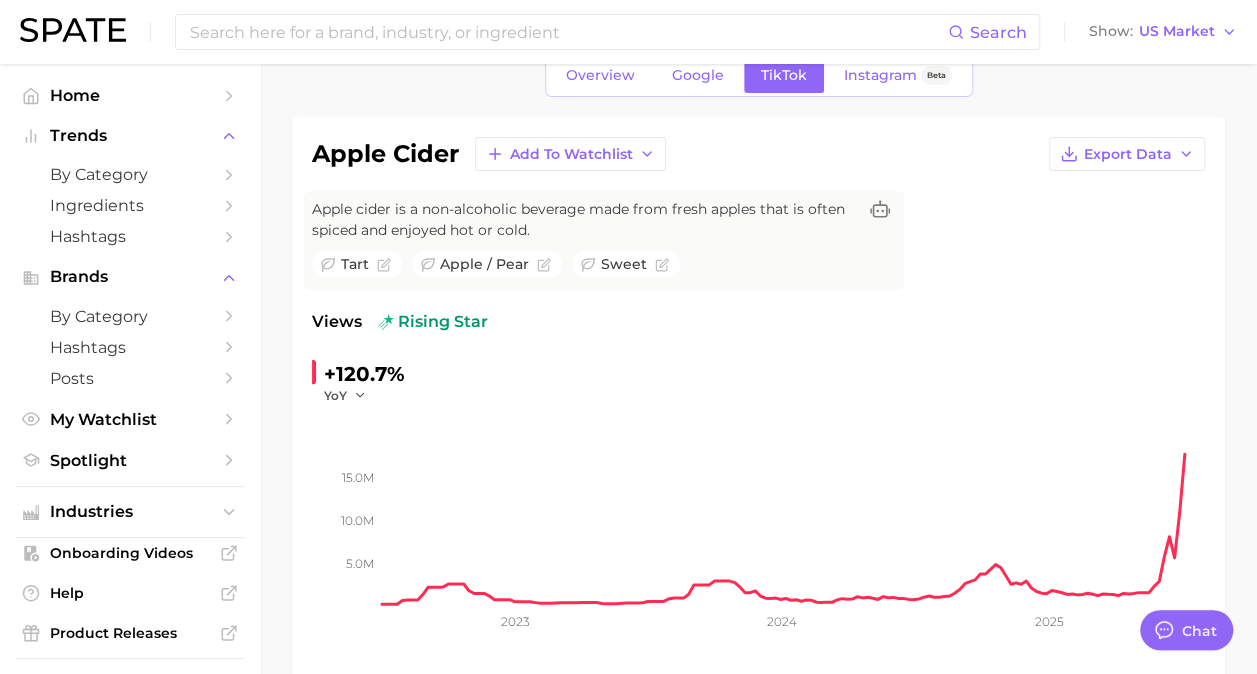 click on "Overview Google TikTok Instagram Beta apple cider Add to Watchlist Export Data Apple cider is a non-alcoholic beverage made from fresh apples that is often spiced and enjoyed hot or cold. tart apple / pear sweet Views rising star +120.7% YoY 5.0m 10.0m 15.0m 2023 2024 2025 avg.  weekly views 10.7m Very high paid views 6.1% Medium sentiment score 3.2 / 10 Negative posts 79.6k Very high engagement 6.4% High TikTok shop 6.1% Medium Show more Top Hashtags for   apple cider   by Views   high to low View As Text Export Data # apple cider Top Posts for  apple cider Export Data Views: Jun 29 - Jul 6 Positive 0 Mixed 3 Negative 3 Columns new view post on TikTok 3 Views 16.4m view post on TikTok 3 Views 6.2m view post on TikTok 3 Views 1.6m view post on TikTok Views 1.3m Could not load this post. new Views 1.1m Show more posts Related Hashtags Brand Hashtags Creators Related Hashtags 4775  total What are consumers viewing alongside  apple cider ? Export Data Filters purchases   367.9m creator content   211.0m   116.8m" at bounding box center [758, 1292] 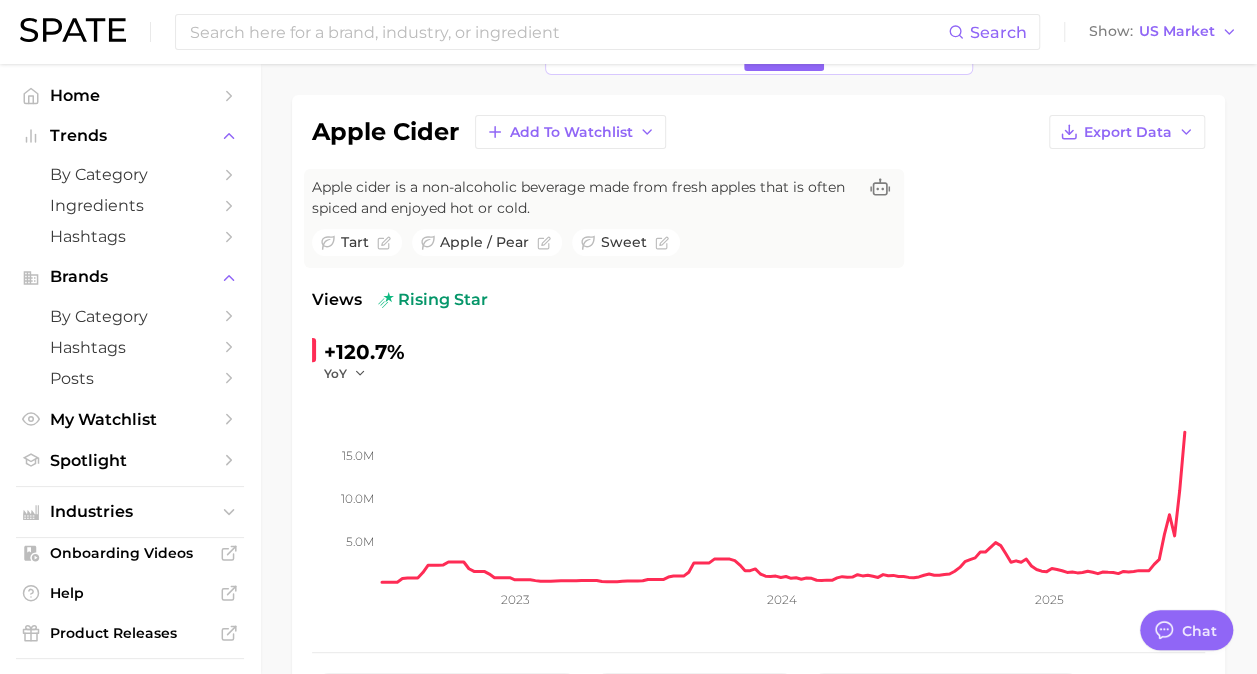 scroll, scrollTop: 128, scrollLeft: 0, axis: vertical 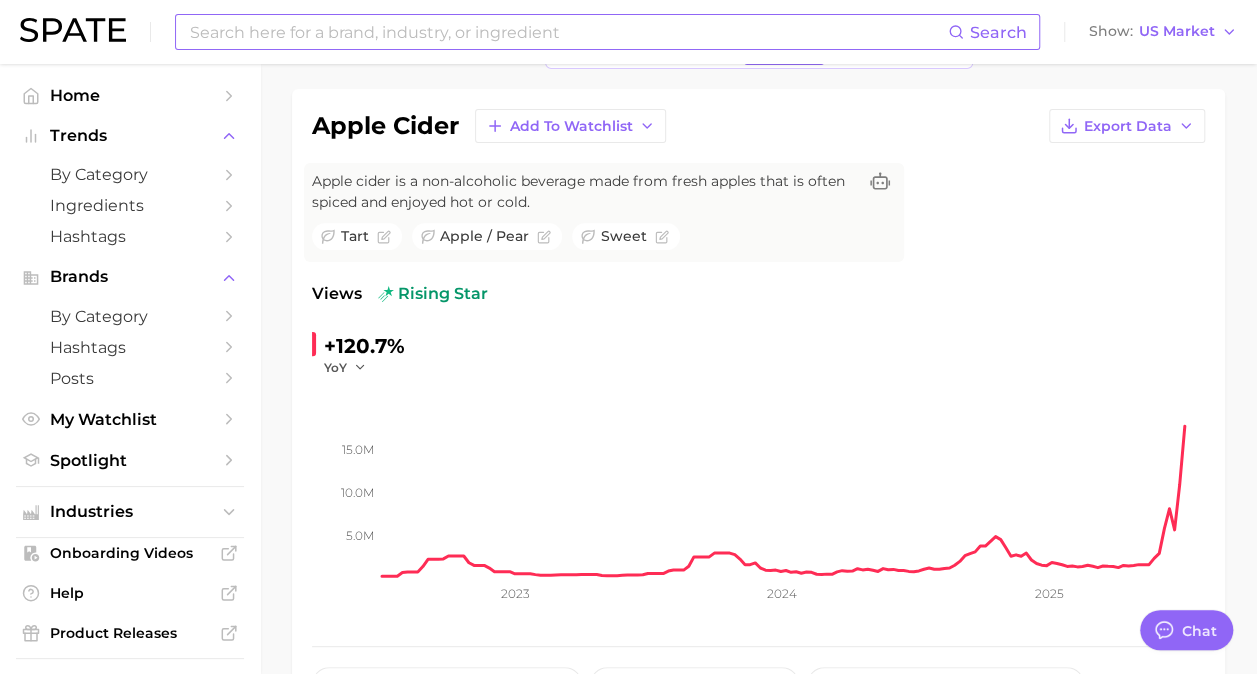 click at bounding box center [568, 32] 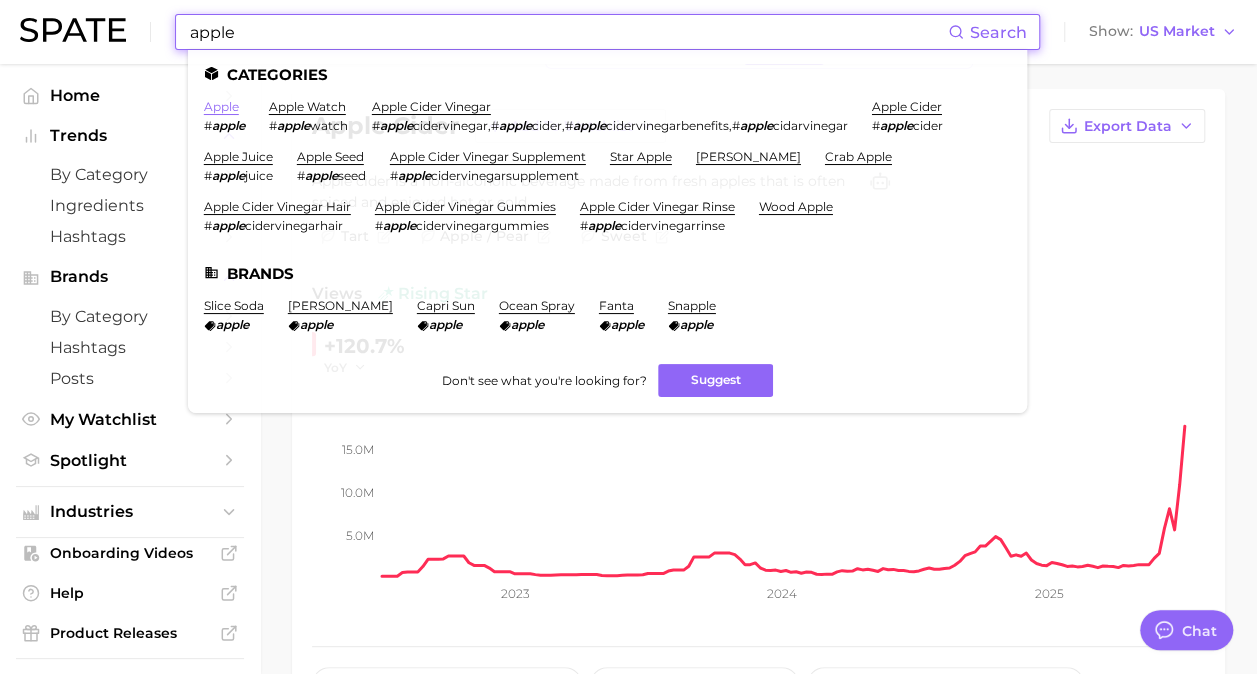 type on "apple" 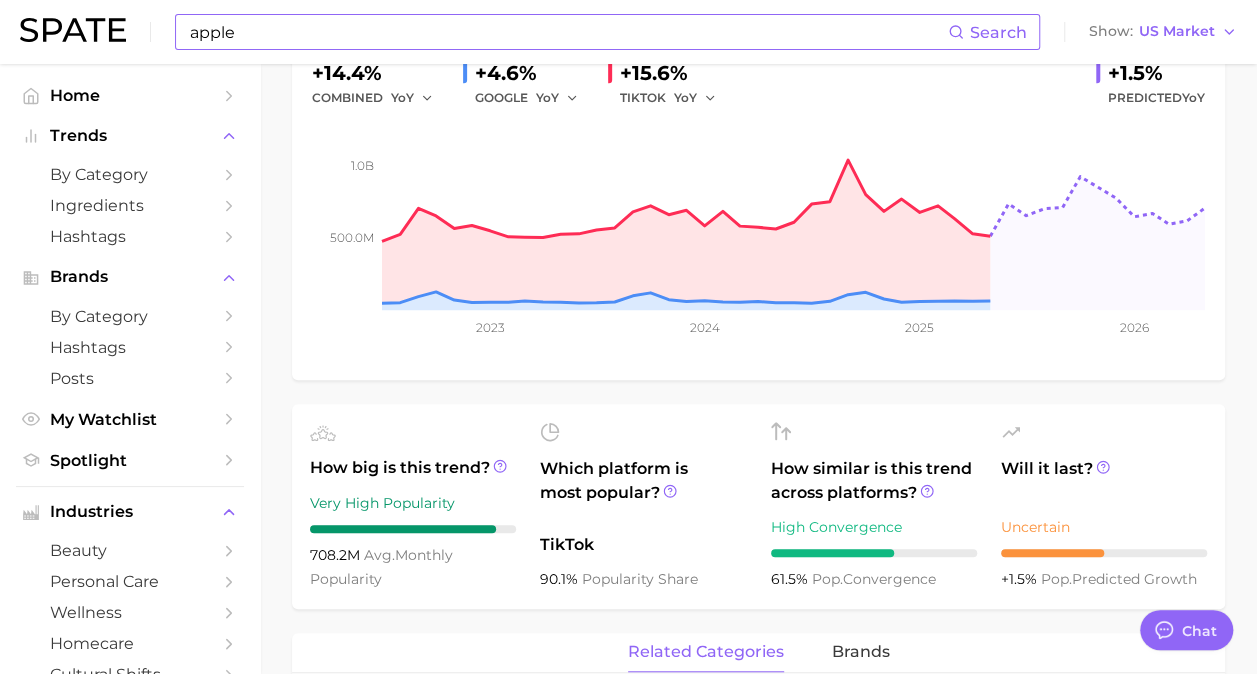 scroll, scrollTop: 1000, scrollLeft: 0, axis: vertical 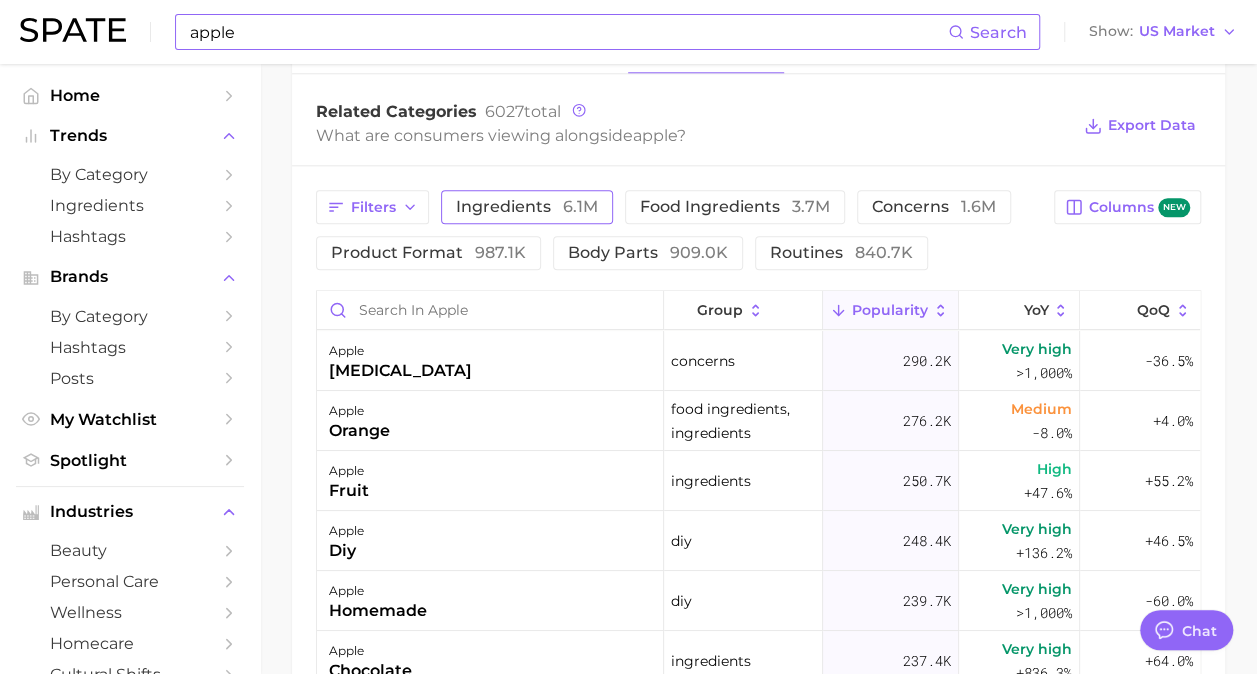 click on "ingredients   6.1m" at bounding box center [527, 207] 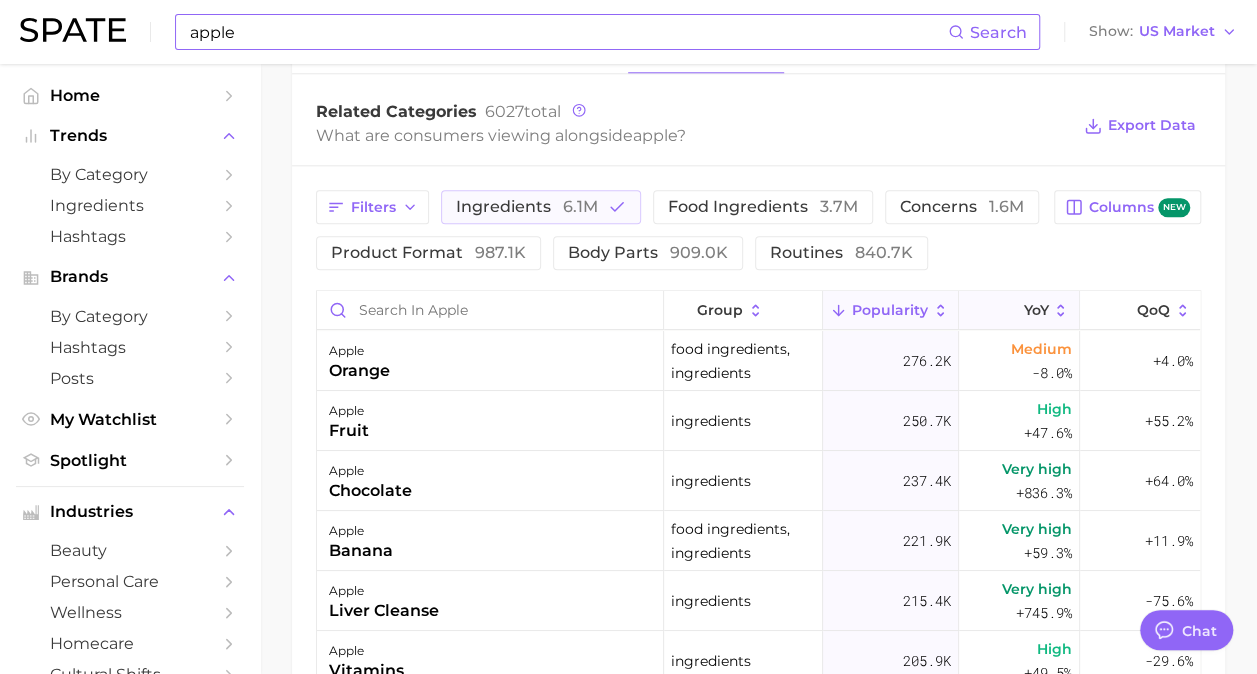 click 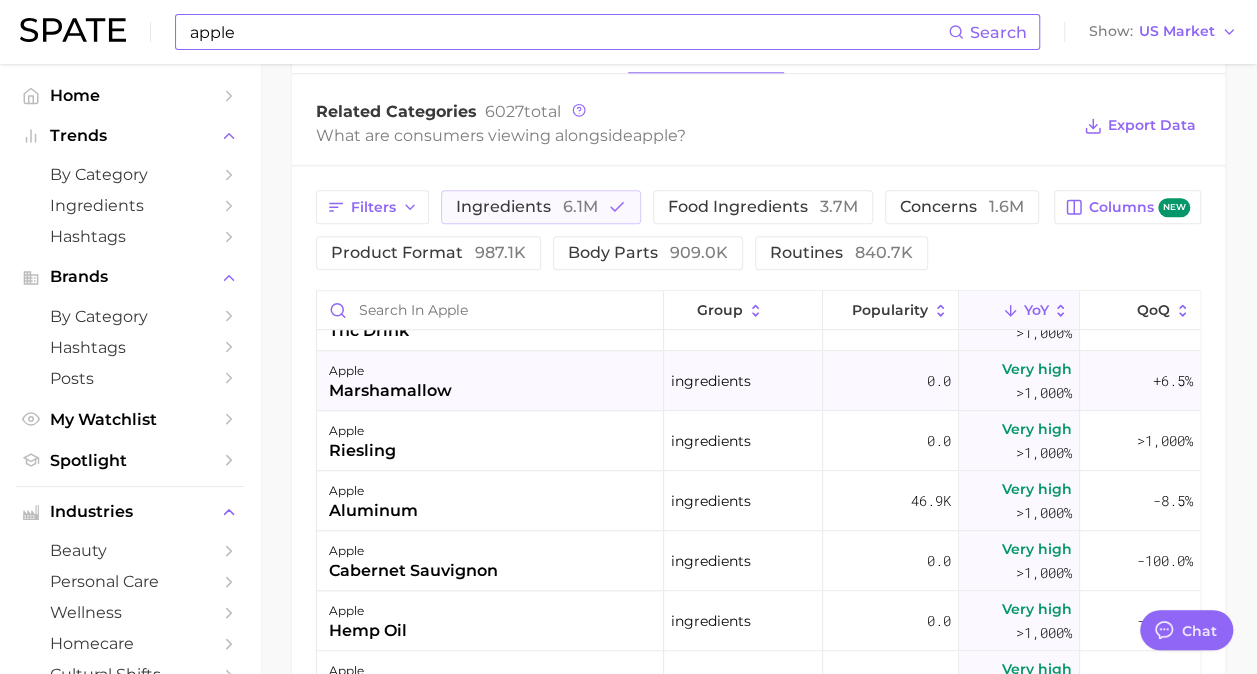 scroll, scrollTop: 600, scrollLeft: 0, axis: vertical 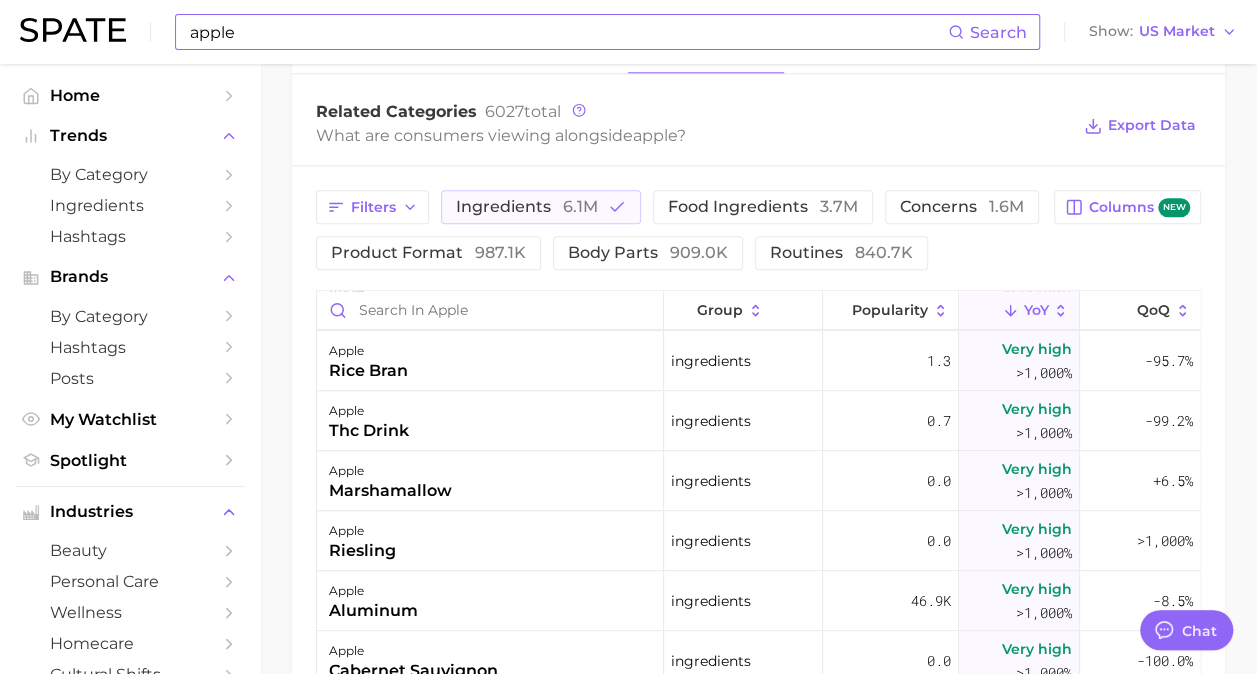 click on "Filters ingredients   6.1m food ingredients   3.7m concerns   1.6m product format   987.1k body parts   909.0k routines   840.7k Columns new group Popularity YoY QoQ apple vitamin b12 ingredients 132.8 Very high >1,000% -94.8% apple bilberry food ingredients, ingredients 64.5 Very high >1,000% -81.2% apple aloe vera juice ingredients 62.1 Very high >1,000% >1,000% apple msm ingredients 43.8 Very high >1,000% -42.3% apple hydrangea ingredients 8.7 Very high >1,000% >1,000% apple hawthorn ingredients 7.7 Very high >1,000% -42.9% apple rooibos ingredients 7.3 Very high >1,000% -59.6% apple grapeseed oil food ingredients, ingredients 4.3 Very high >1,000% -31.2% apple bee balm ingredients 2.0 Very high >1,000% +170.5% apple barberry ingredients 1.0 Very high >1,000% +168.2% apple rice bran ingredients 1.3 Very high >1,000% -95.7% apple thc drink ingredients 0.7 Very high >1,000% -99.2% apple marshamallow ingredients 0.0 Very high >1,000% +6.5% apple riesling ingredients 0.0 Very high >1,000% >1,000% apple 46.9k" at bounding box center [758, 577] 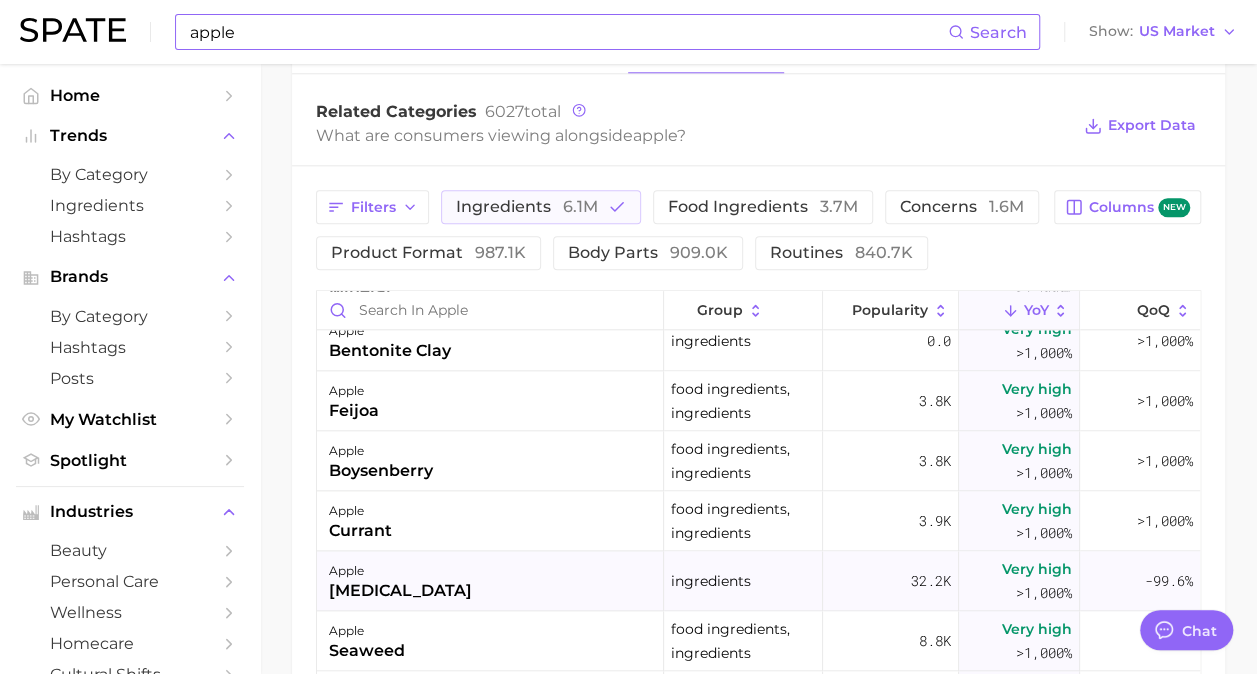 scroll, scrollTop: 1300, scrollLeft: 0, axis: vertical 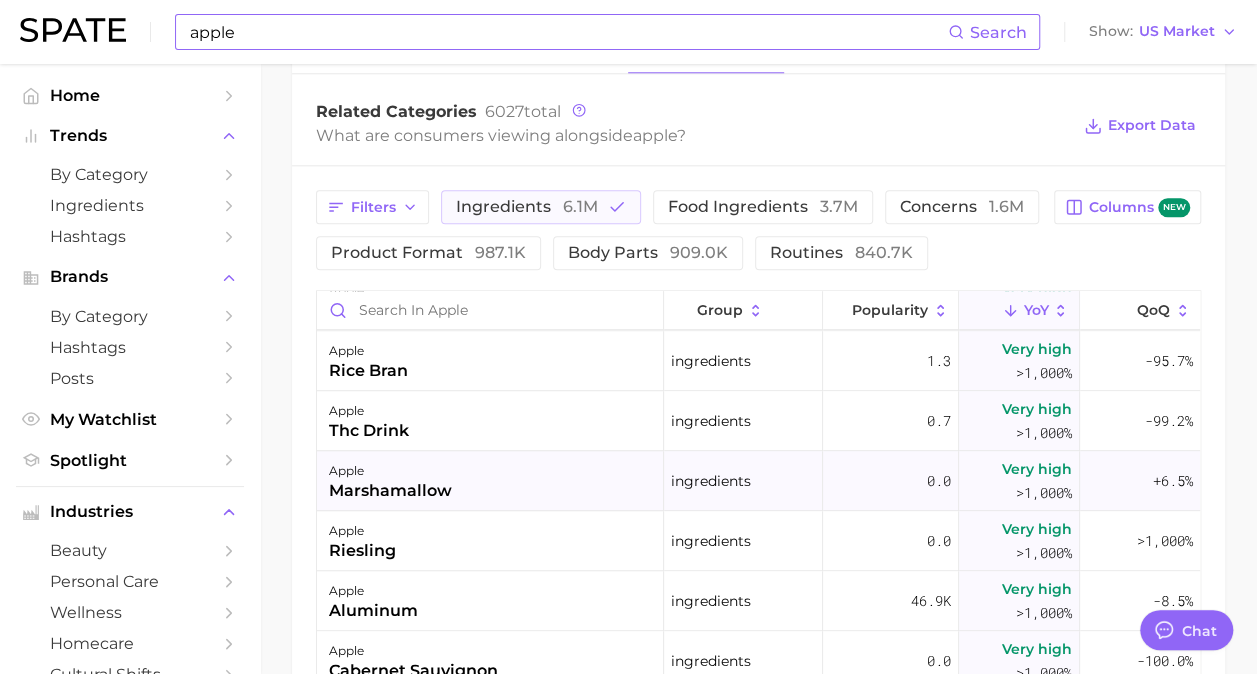 click on "apple marshamallow" at bounding box center (490, 481) 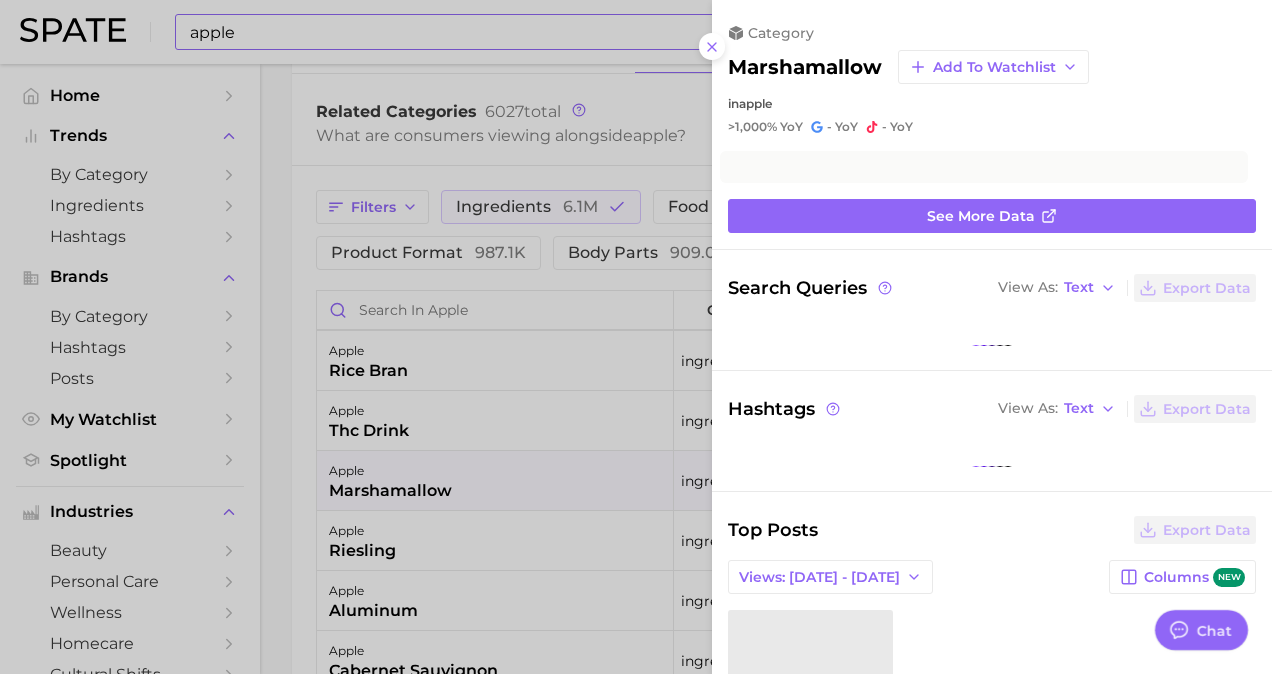 click at bounding box center (636, 337) 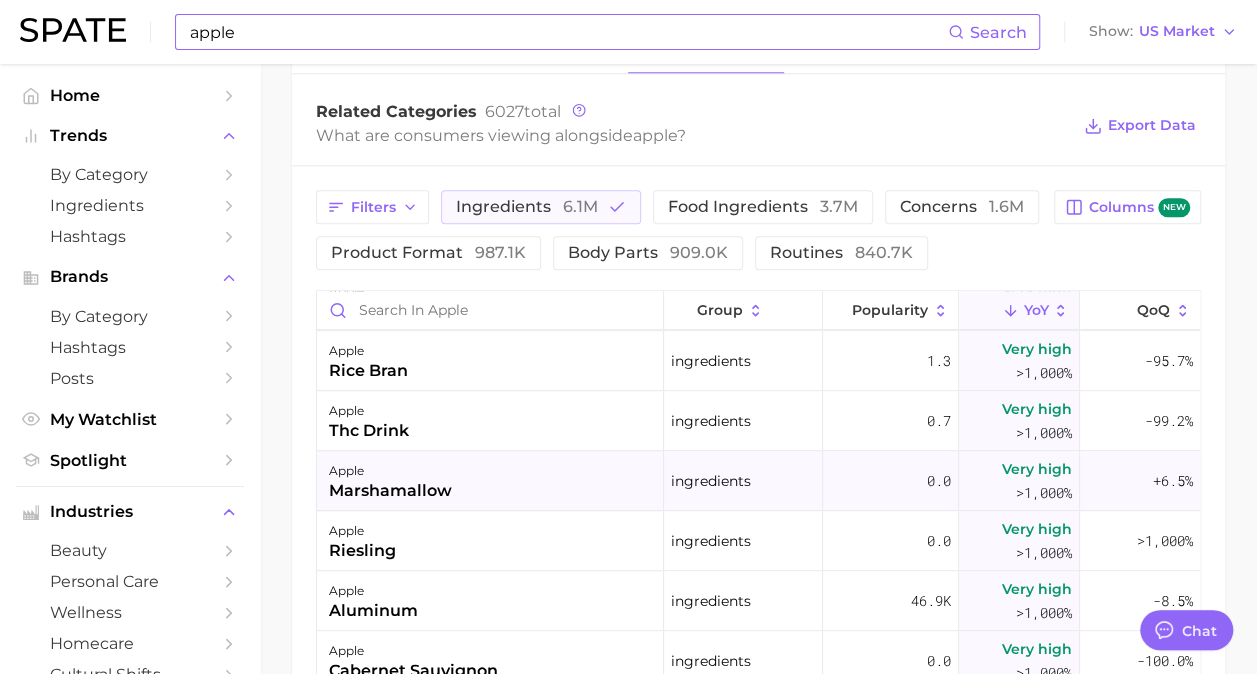 click on "apple marshamallow" at bounding box center (490, 481) 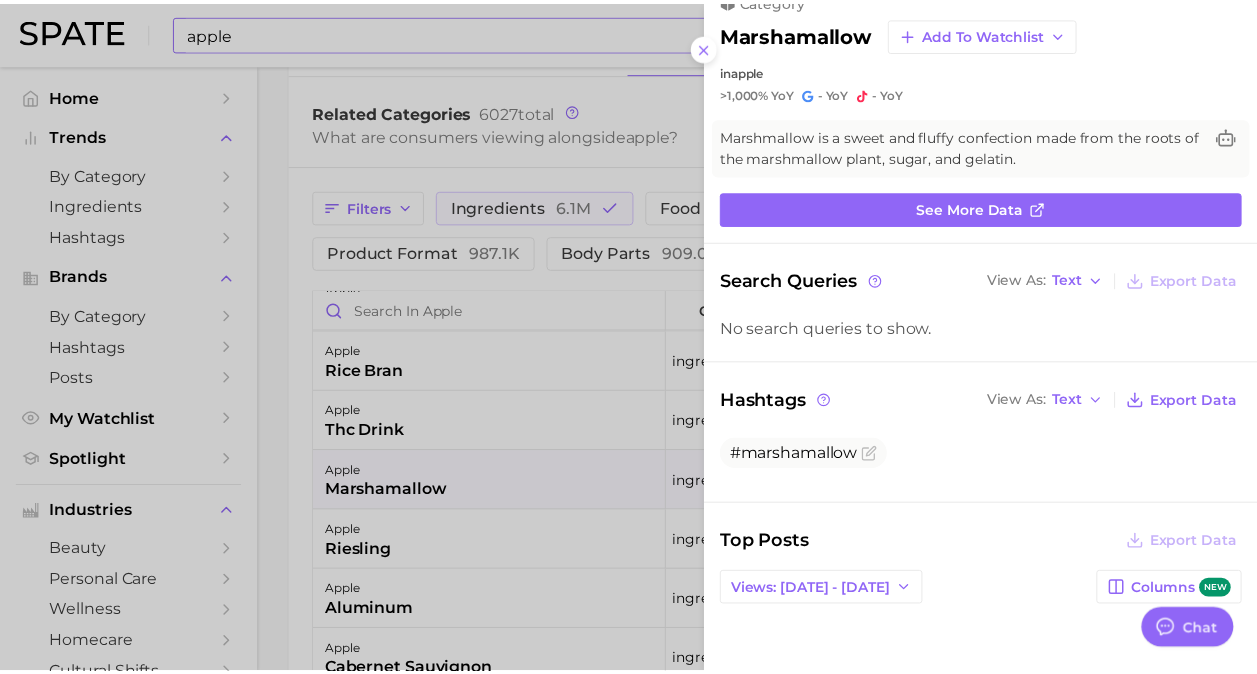 scroll, scrollTop: 0, scrollLeft: 0, axis: both 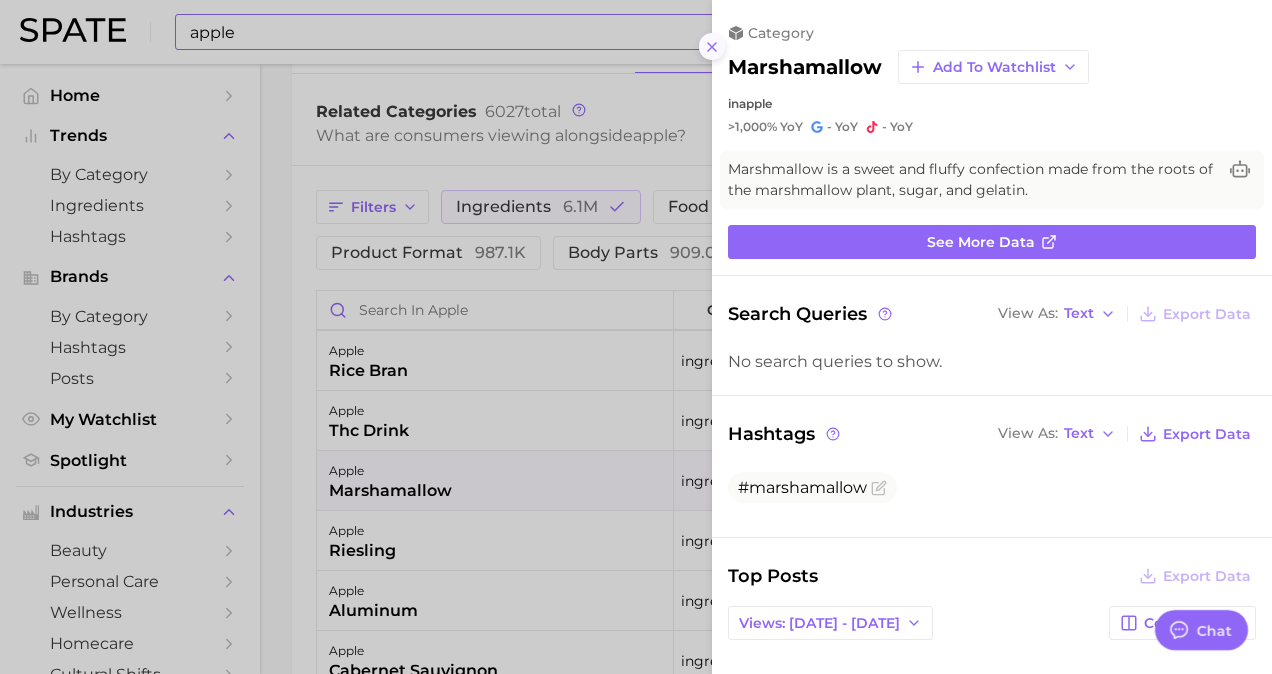 click 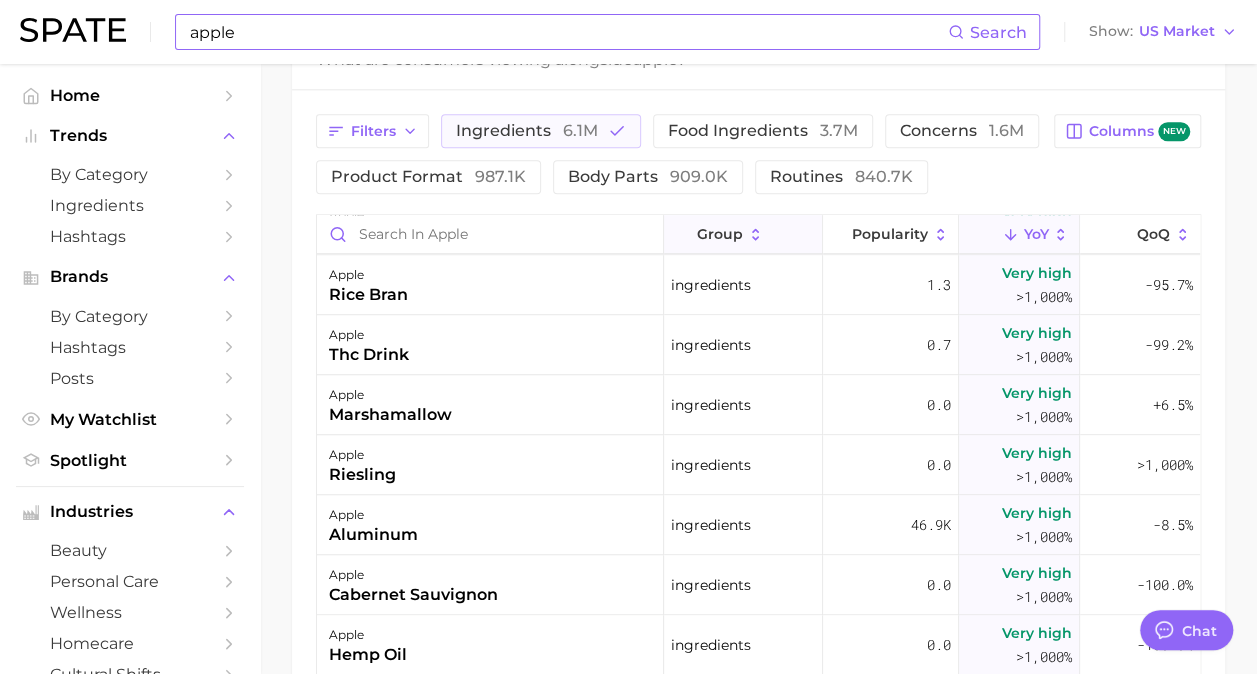 scroll, scrollTop: 1100, scrollLeft: 0, axis: vertical 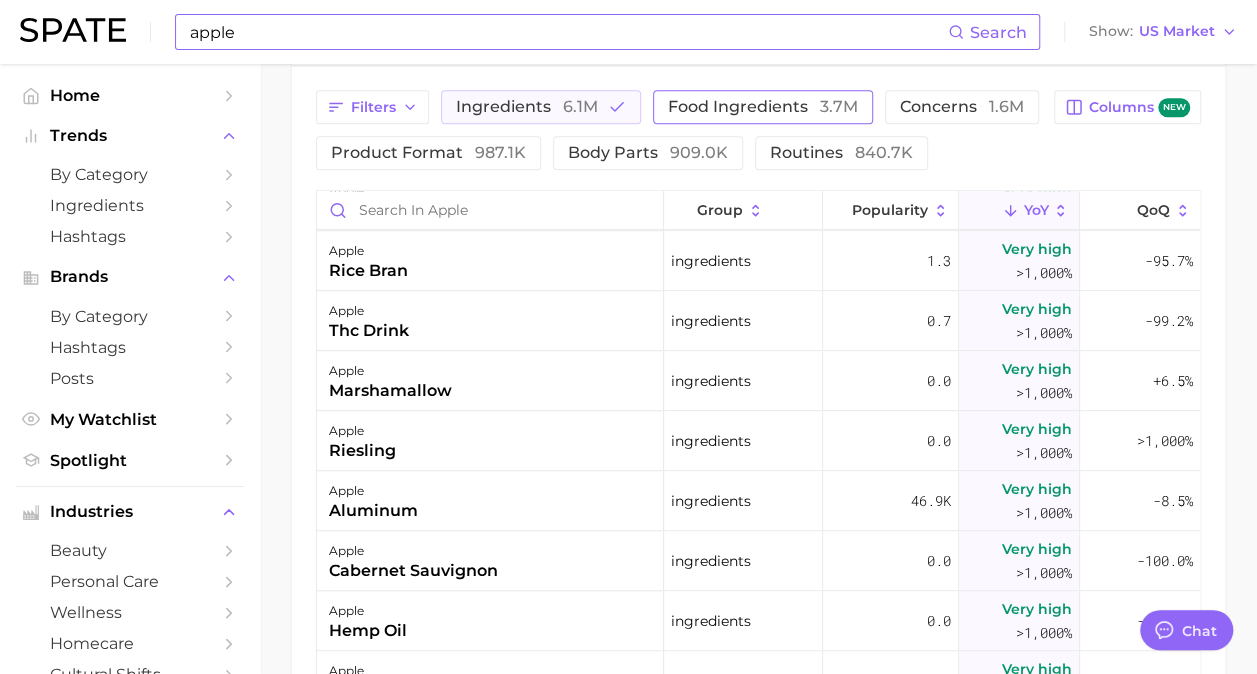 click on "food ingredients   3.7m" at bounding box center [763, 107] 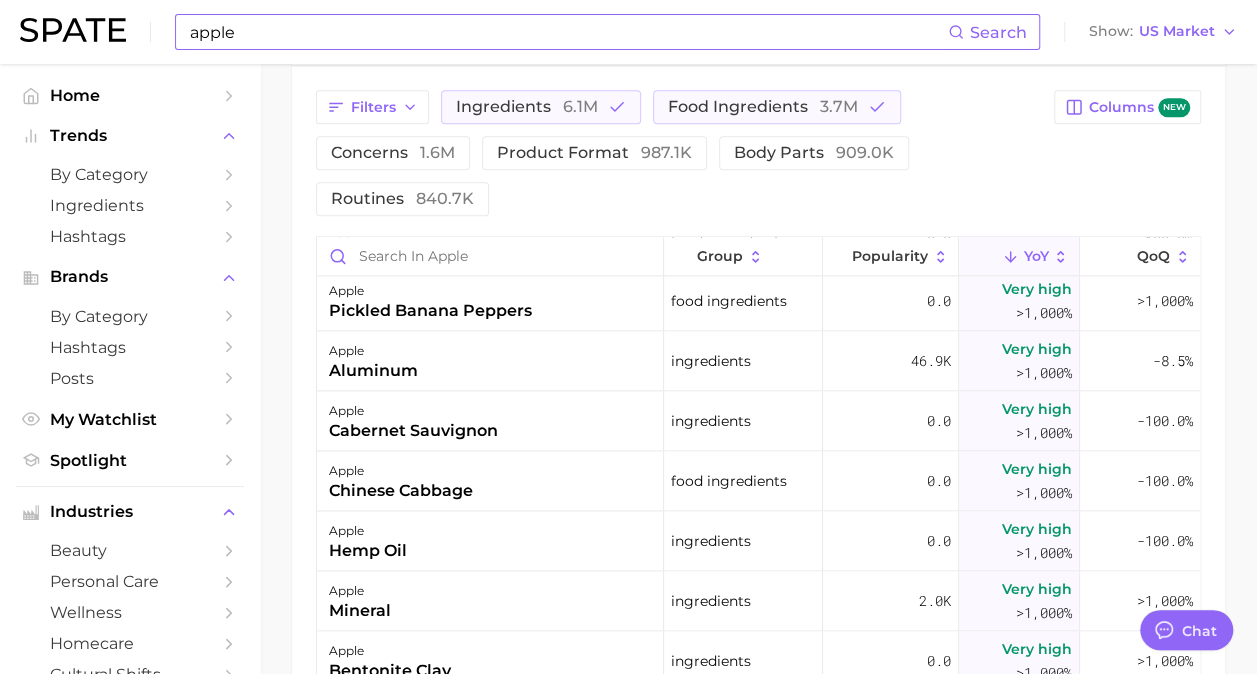 scroll, scrollTop: 1400, scrollLeft: 0, axis: vertical 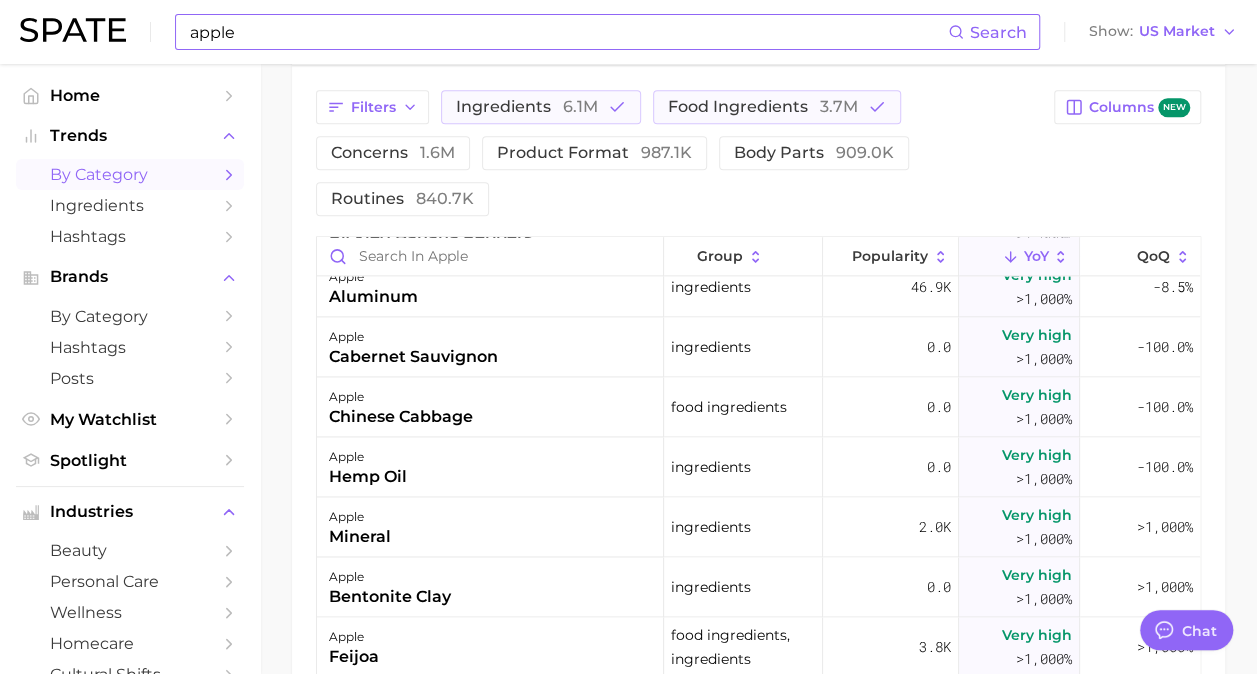 click on "by Category" at bounding box center (130, 174) 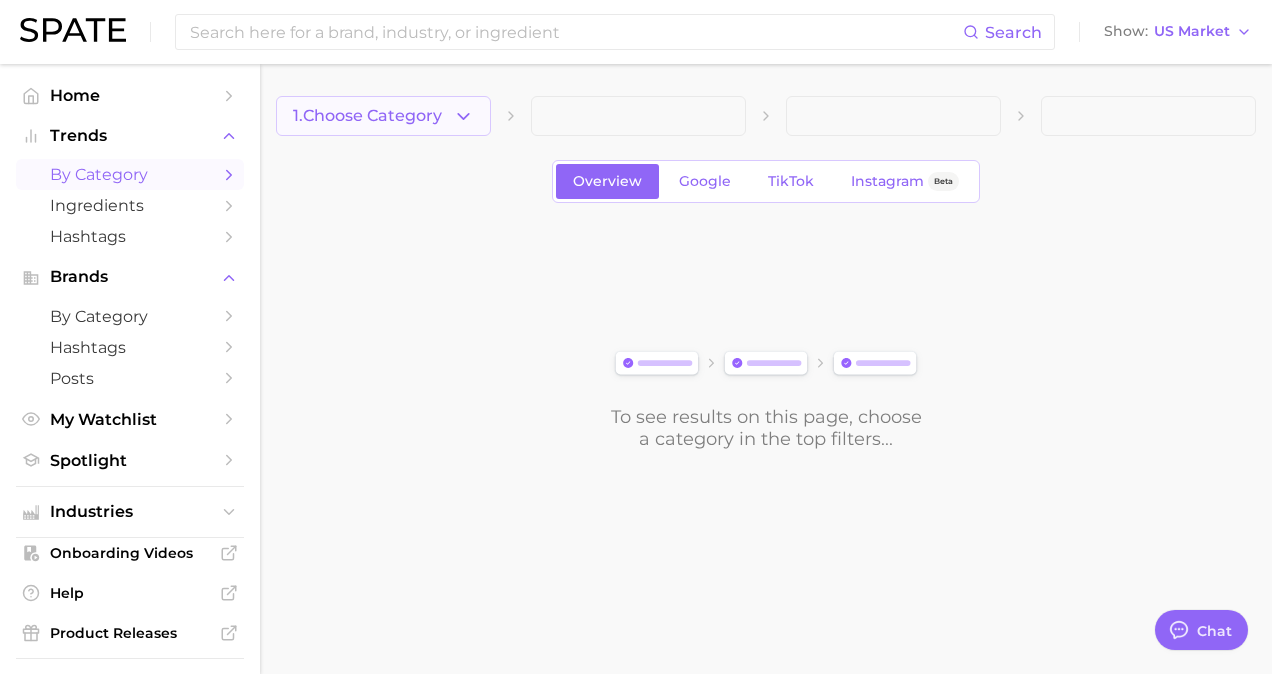 click on "1.  Choose Category" at bounding box center (367, 116) 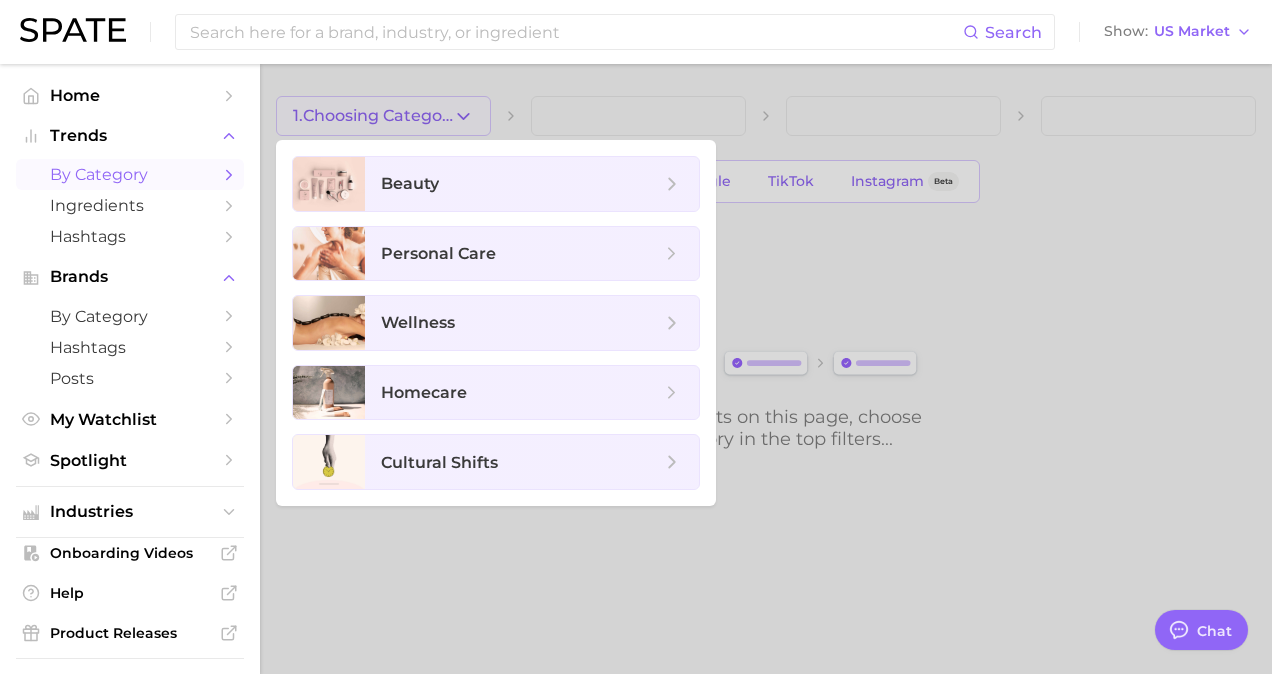 click at bounding box center (636, 337) 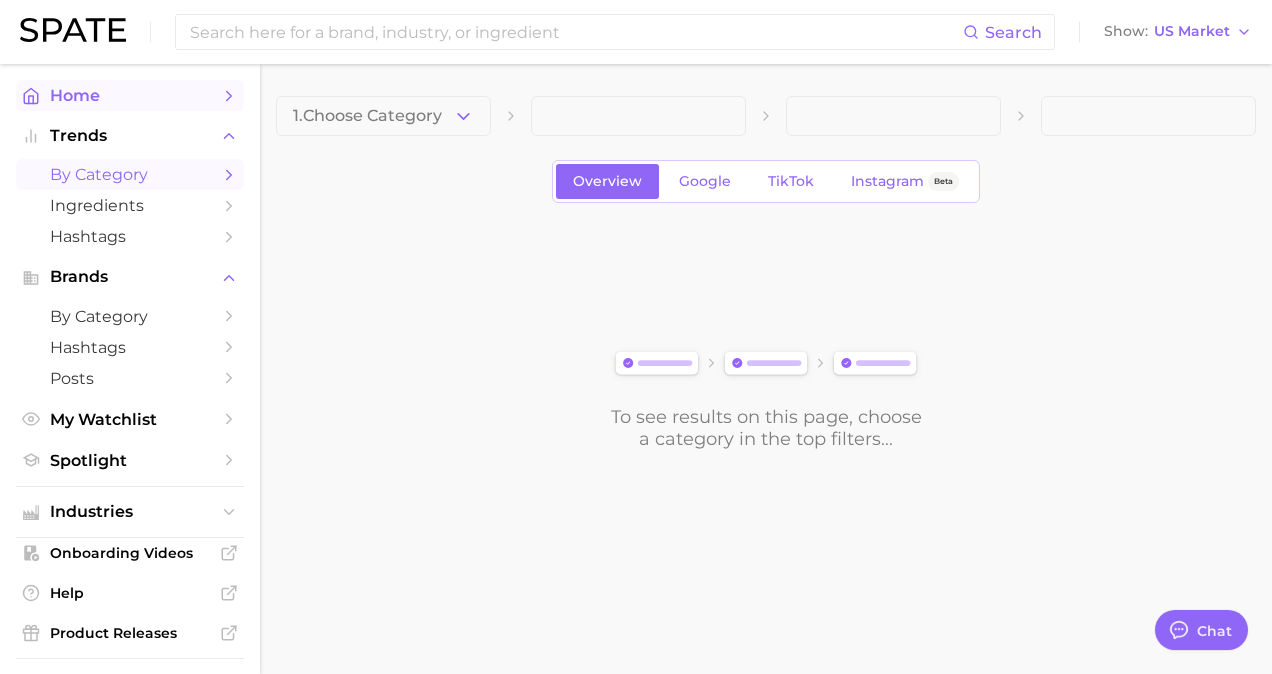 click on "Home" at bounding box center [130, 95] 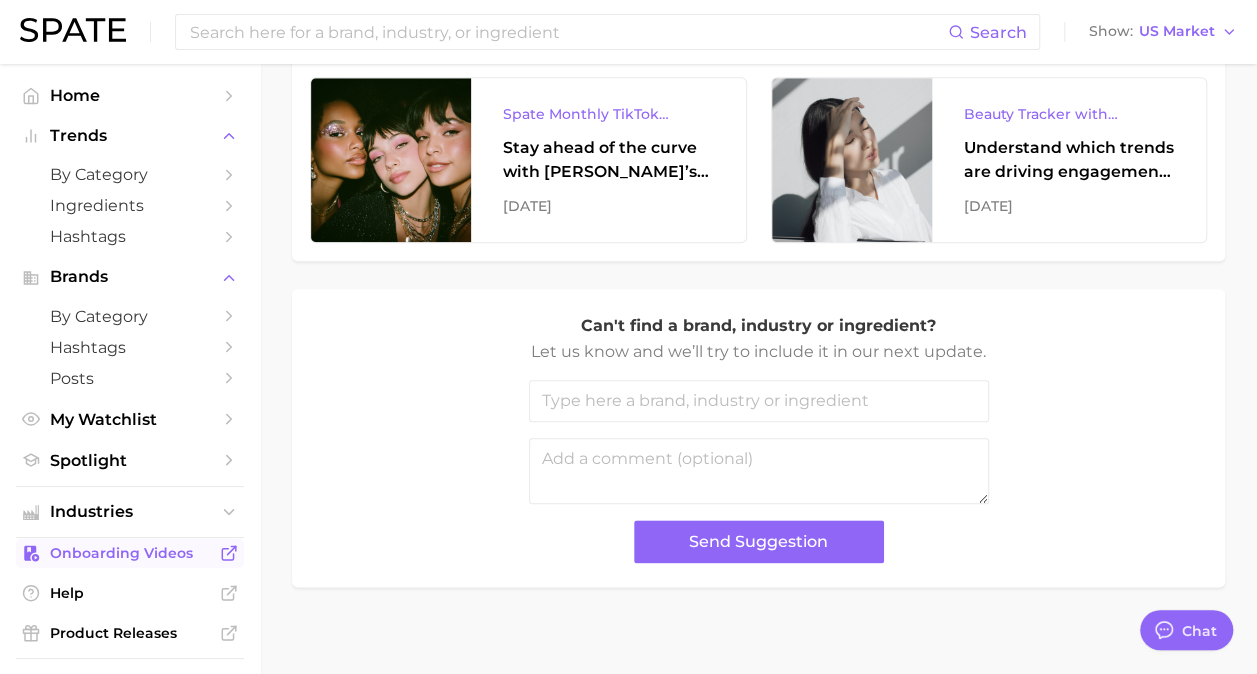 scroll, scrollTop: 915, scrollLeft: 0, axis: vertical 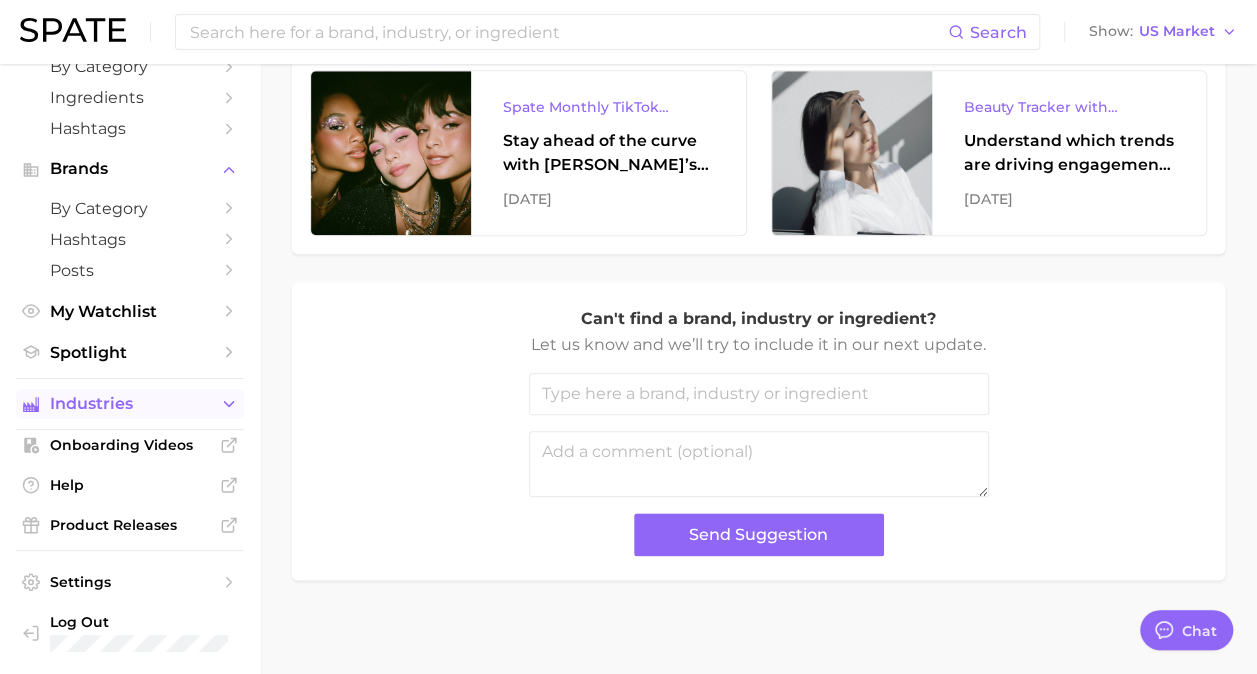 click on "Industries" at bounding box center (130, 404) 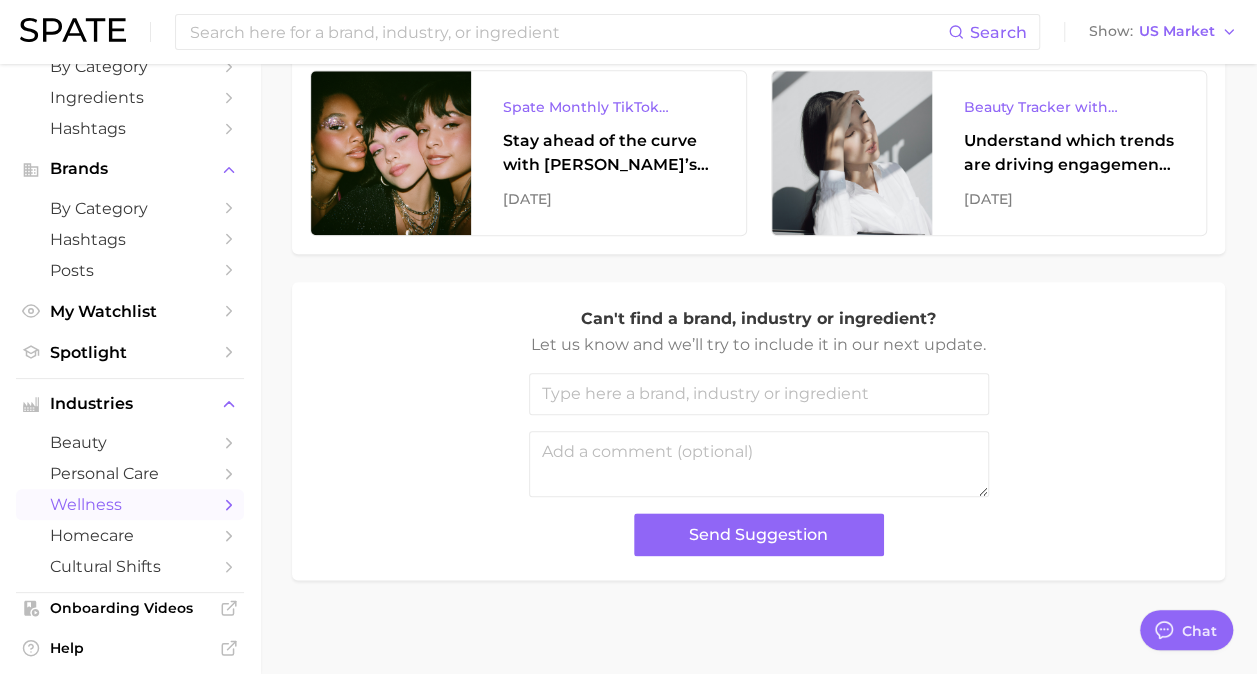 click on "wellness" at bounding box center [130, 504] 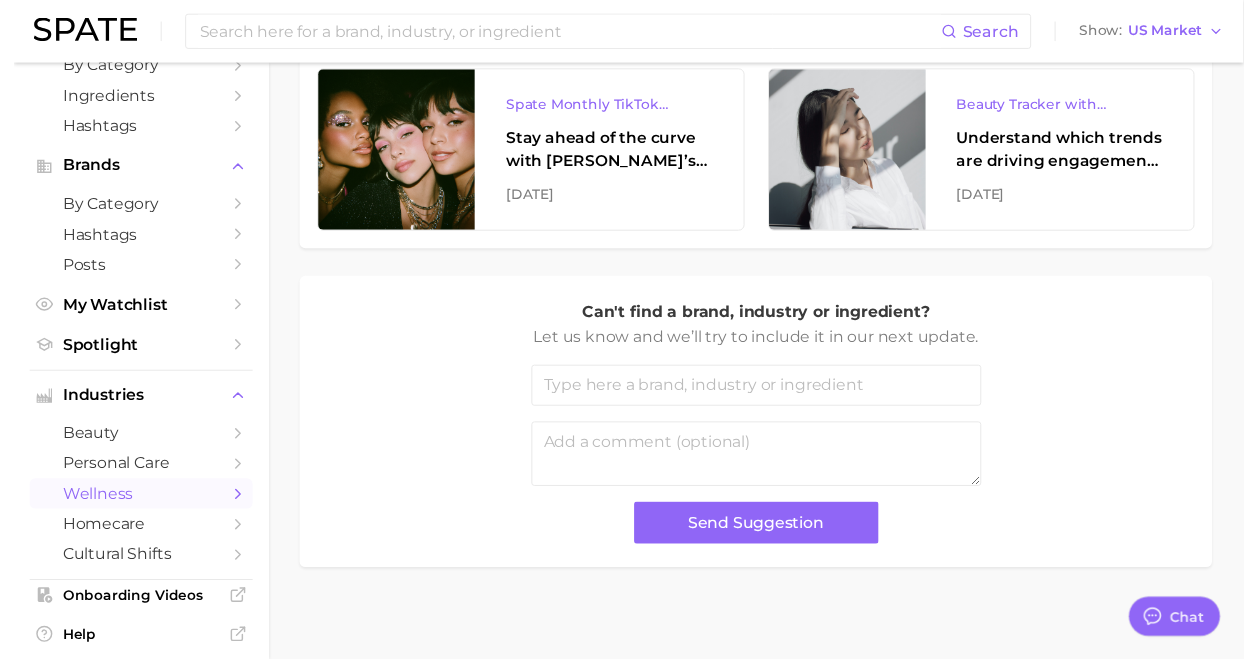scroll, scrollTop: 0, scrollLeft: 0, axis: both 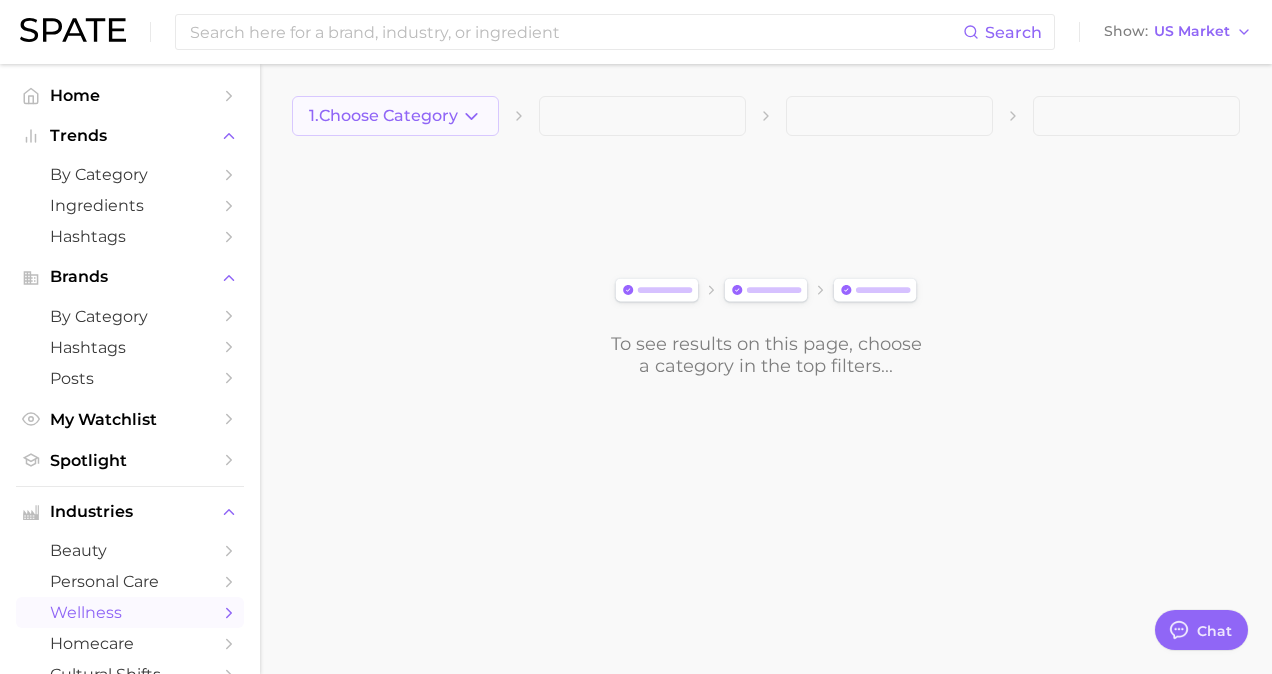 click on "1.  Choose Category" at bounding box center [395, 116] 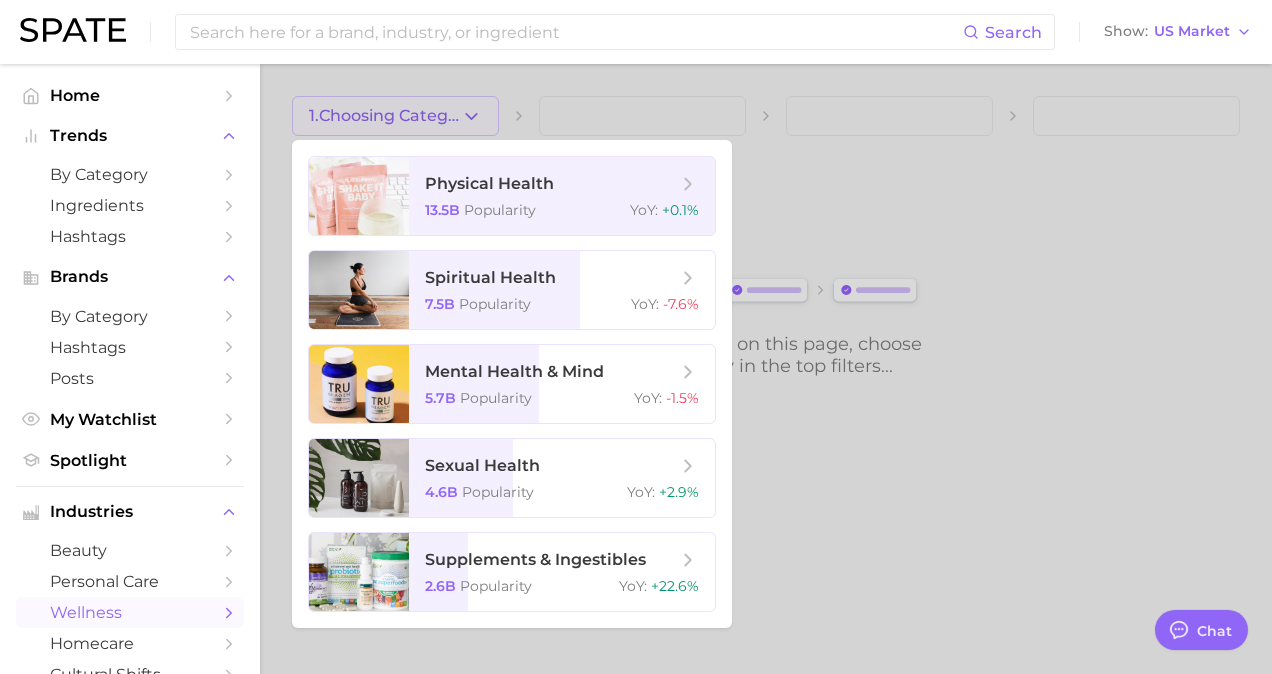 click at bounding box center [636, 337] 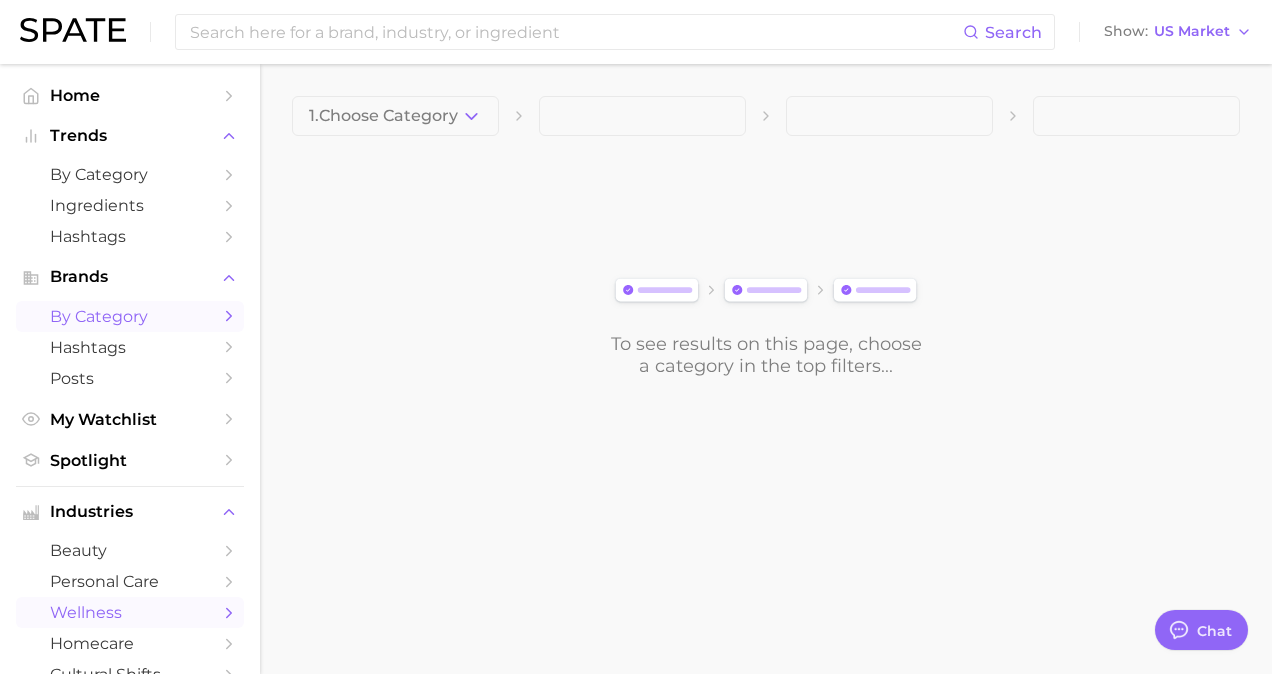 click on "by Category" at bounding box center [130, 316] 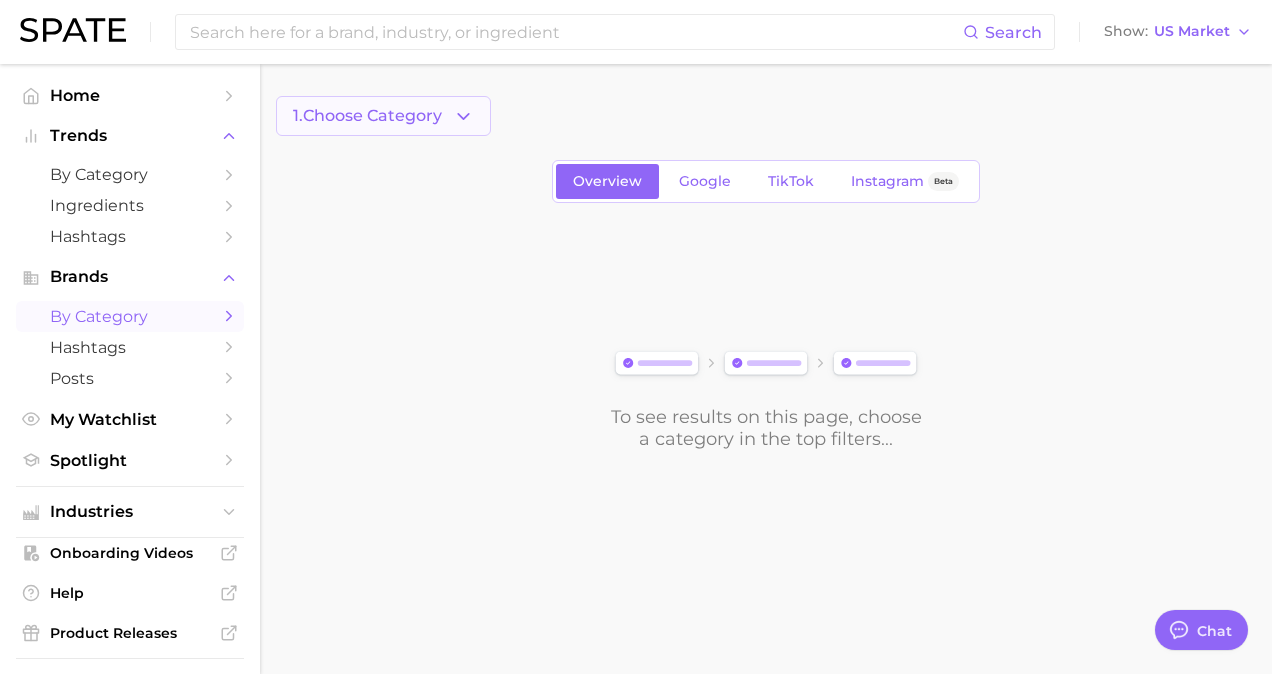 click on "1.  Choose Category" at bounding box center (367, 116) 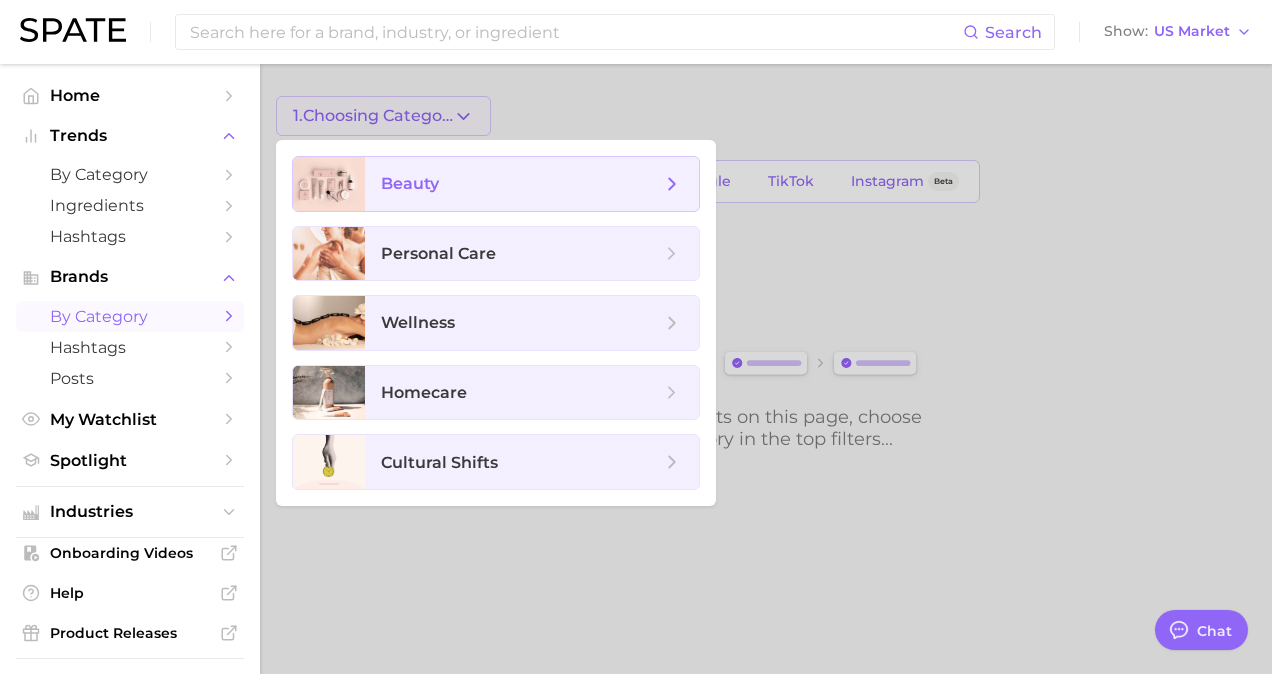 click on "beauty" at bounding box center [521, 184] 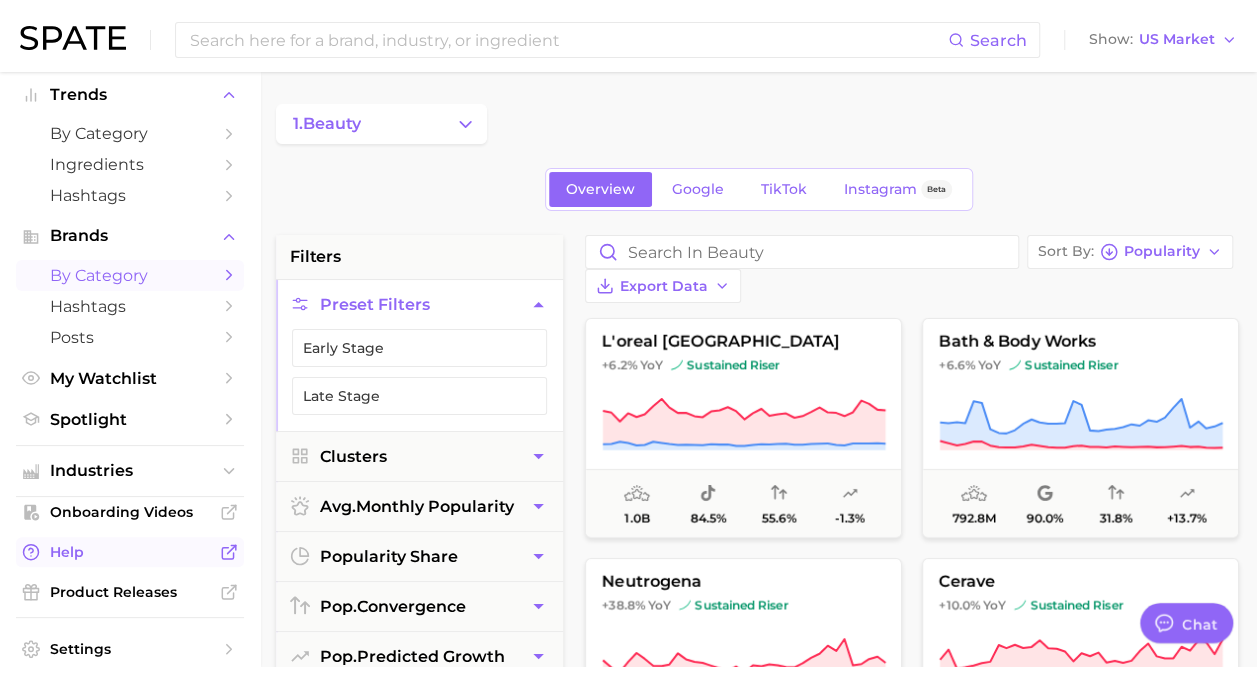 scroll, scrollTop: 0, scrollLeft: 0, axis: both 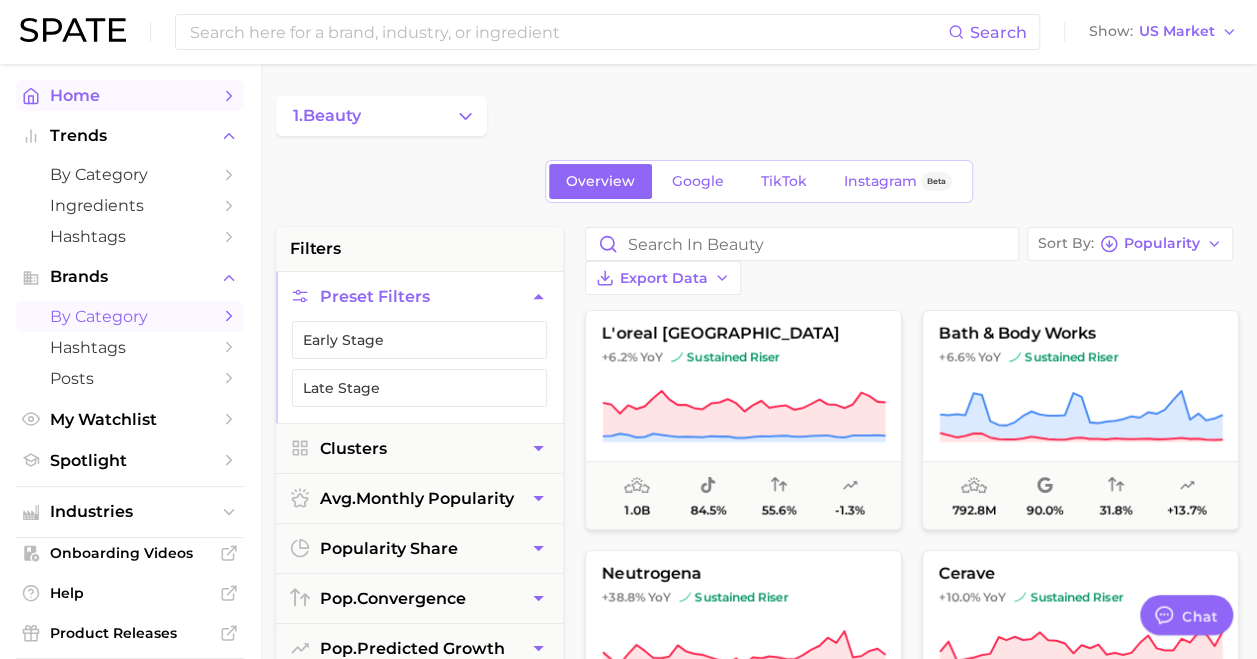 click on "Home" at bounding box center (130, 95) 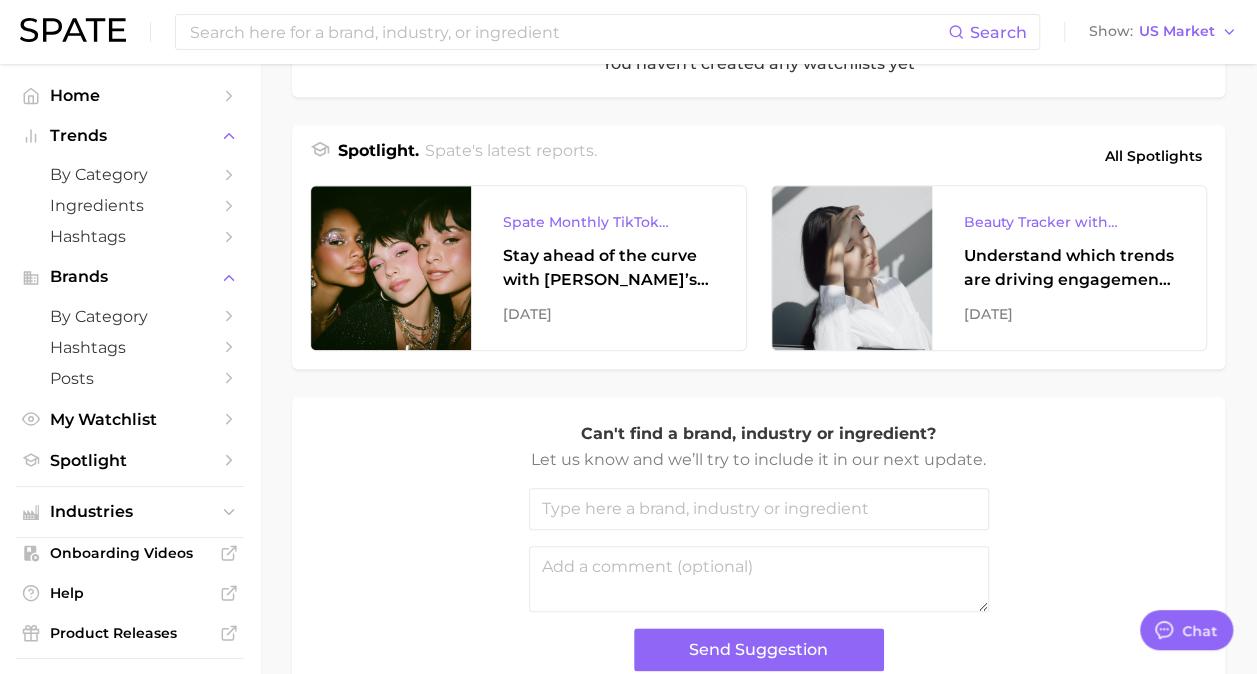 scroll, scrollTop: 400, scrollLeft: 0, axis: vertical 